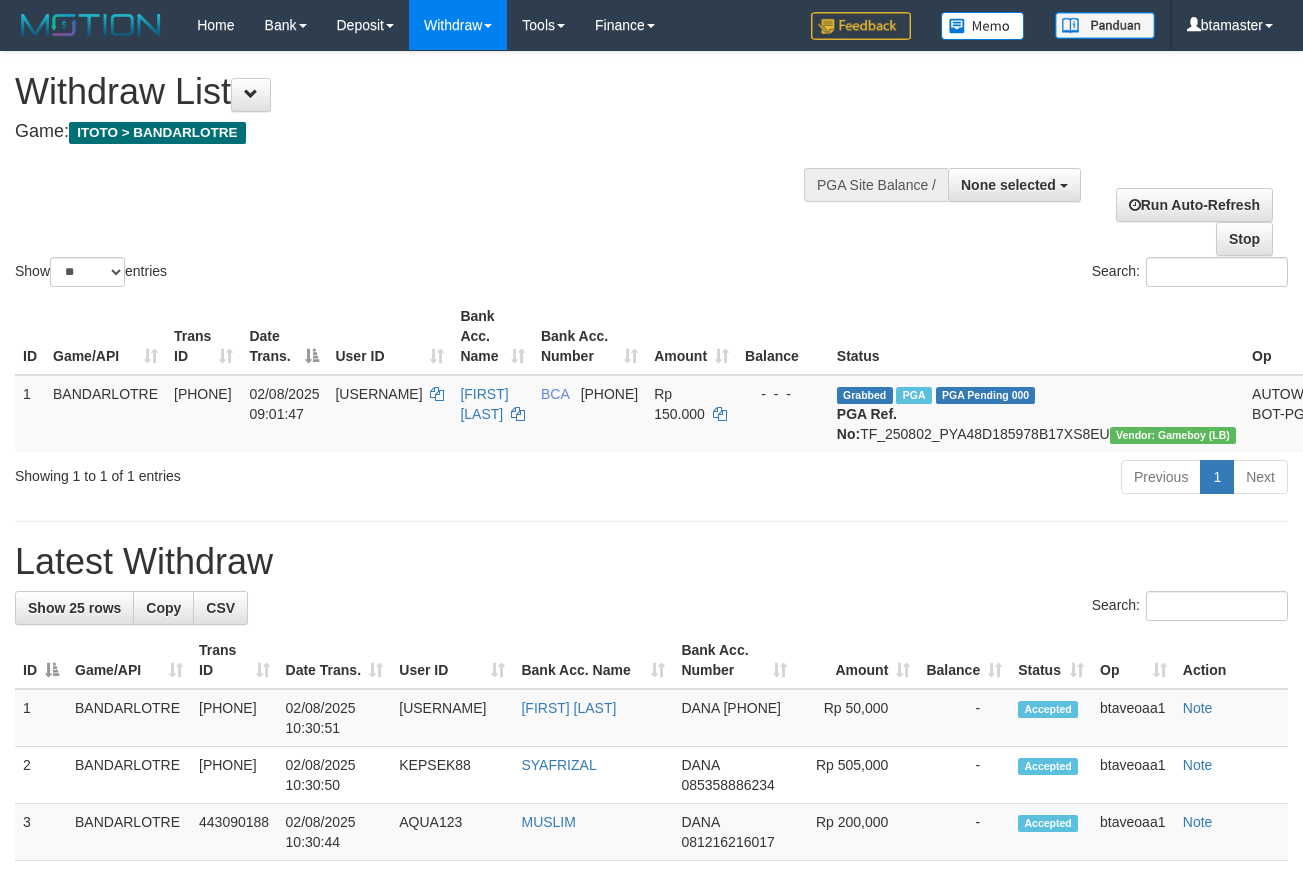 select 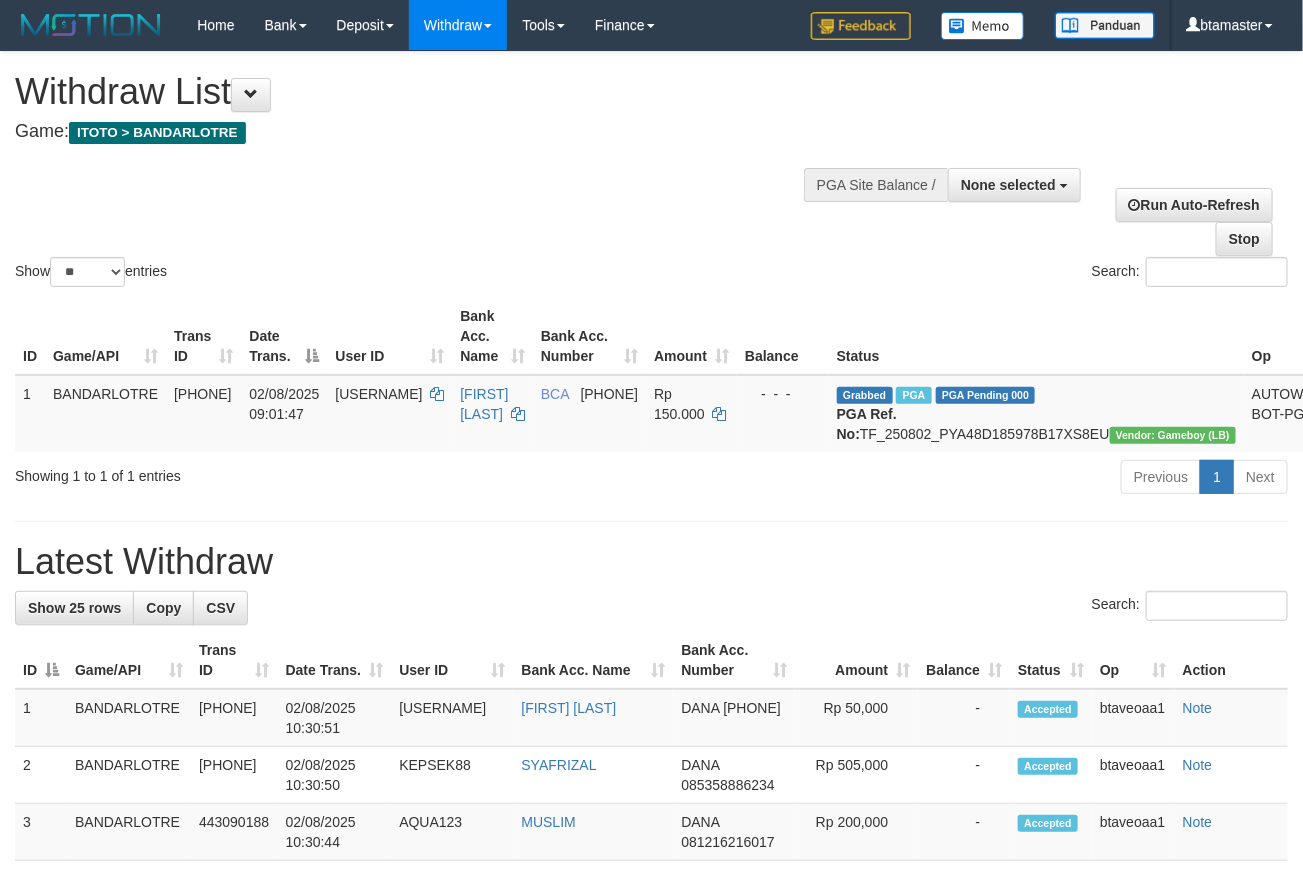 click on "None selected" at bounding box center [1008, 185] 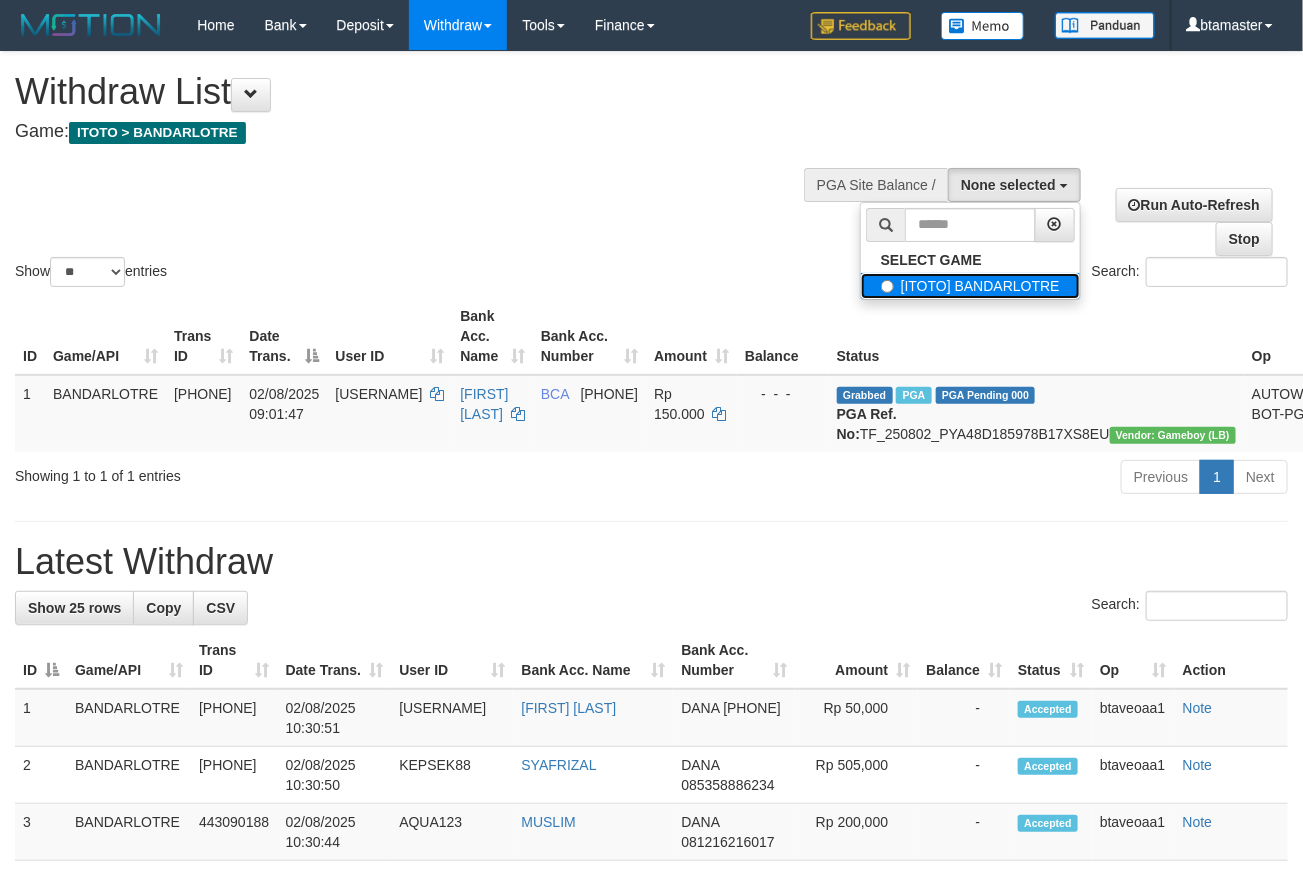click on "[ITOTO] BANDARLOTRE" at bounding box center (970, 286) 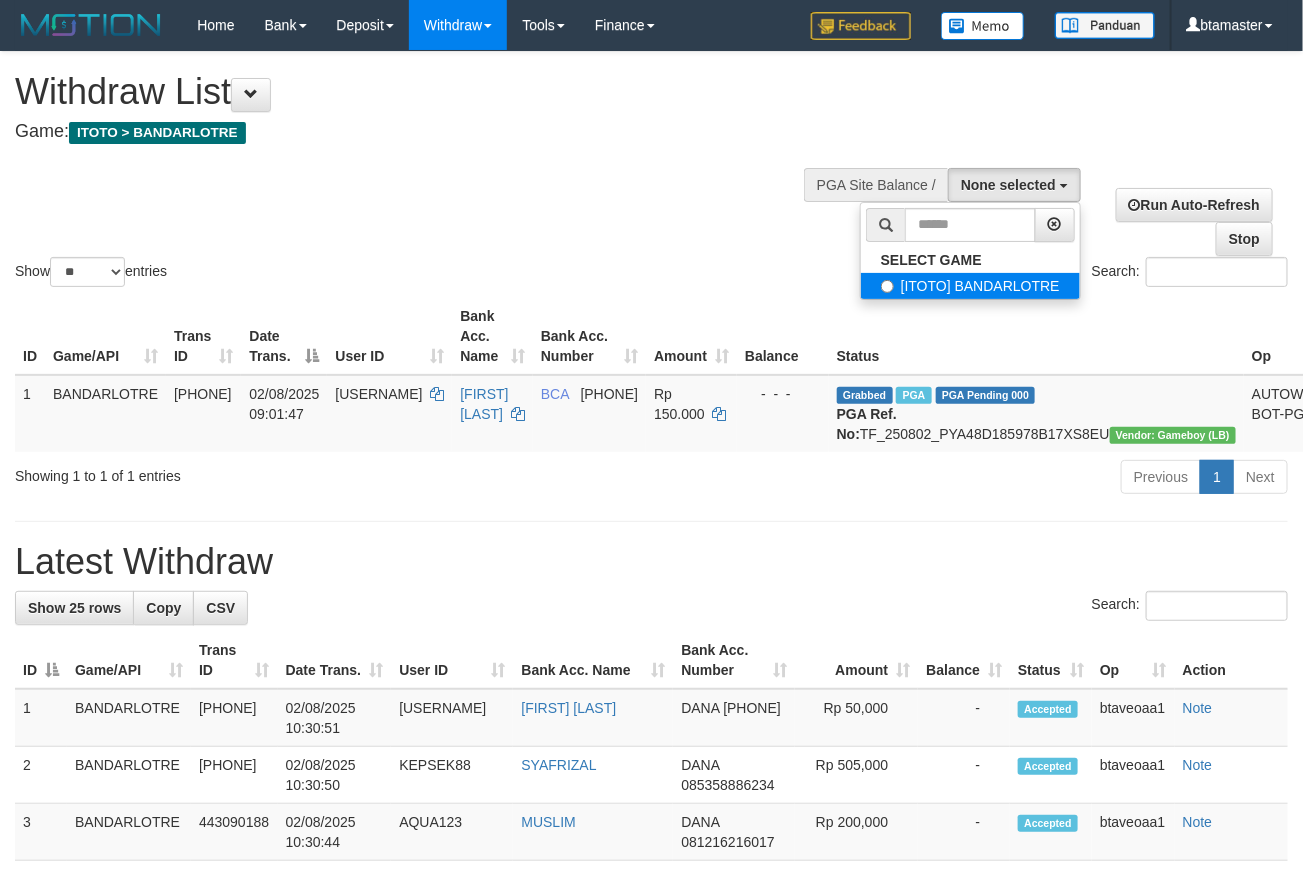 select on "****" 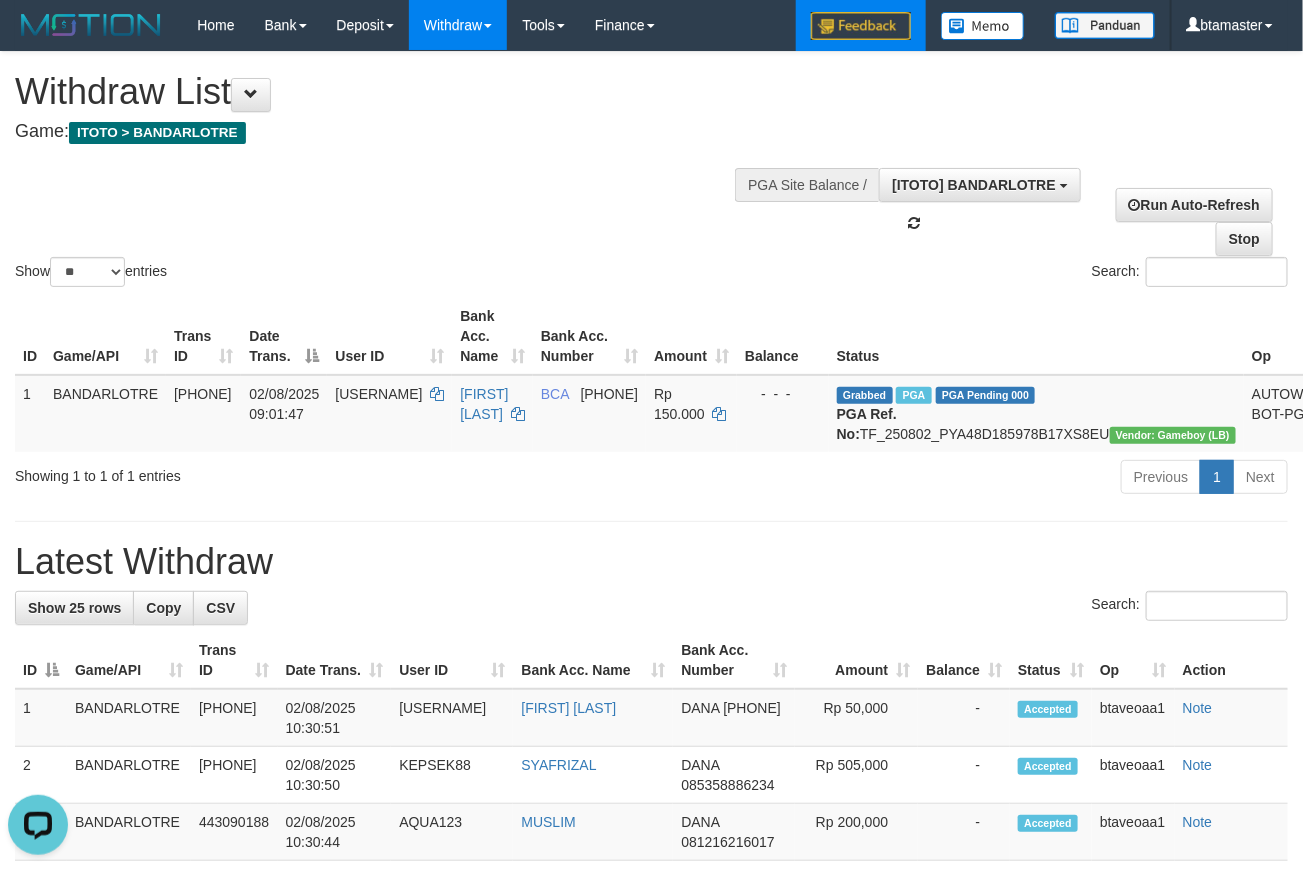scroll, scrollTop: 0, scrollLeft: 0, axis: both 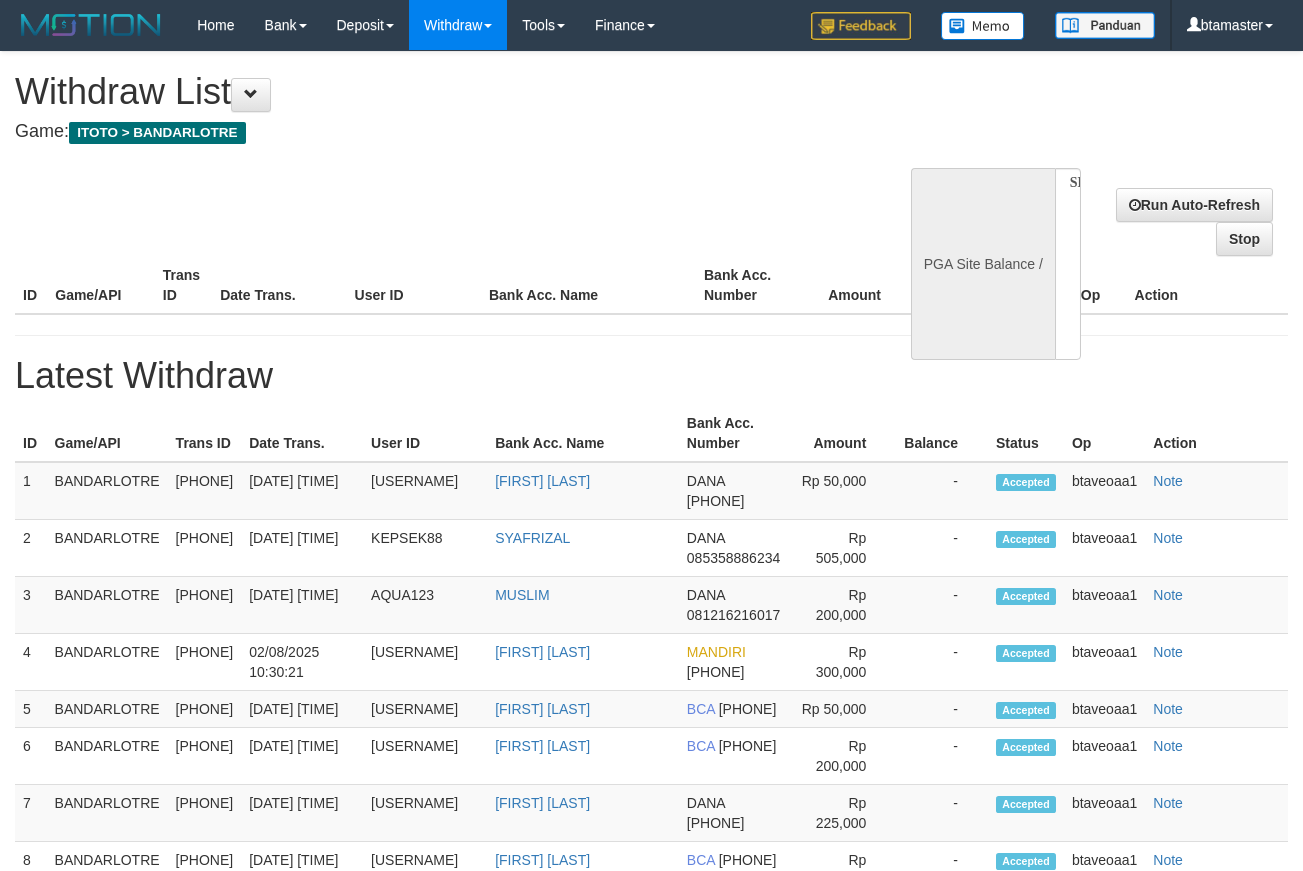 select 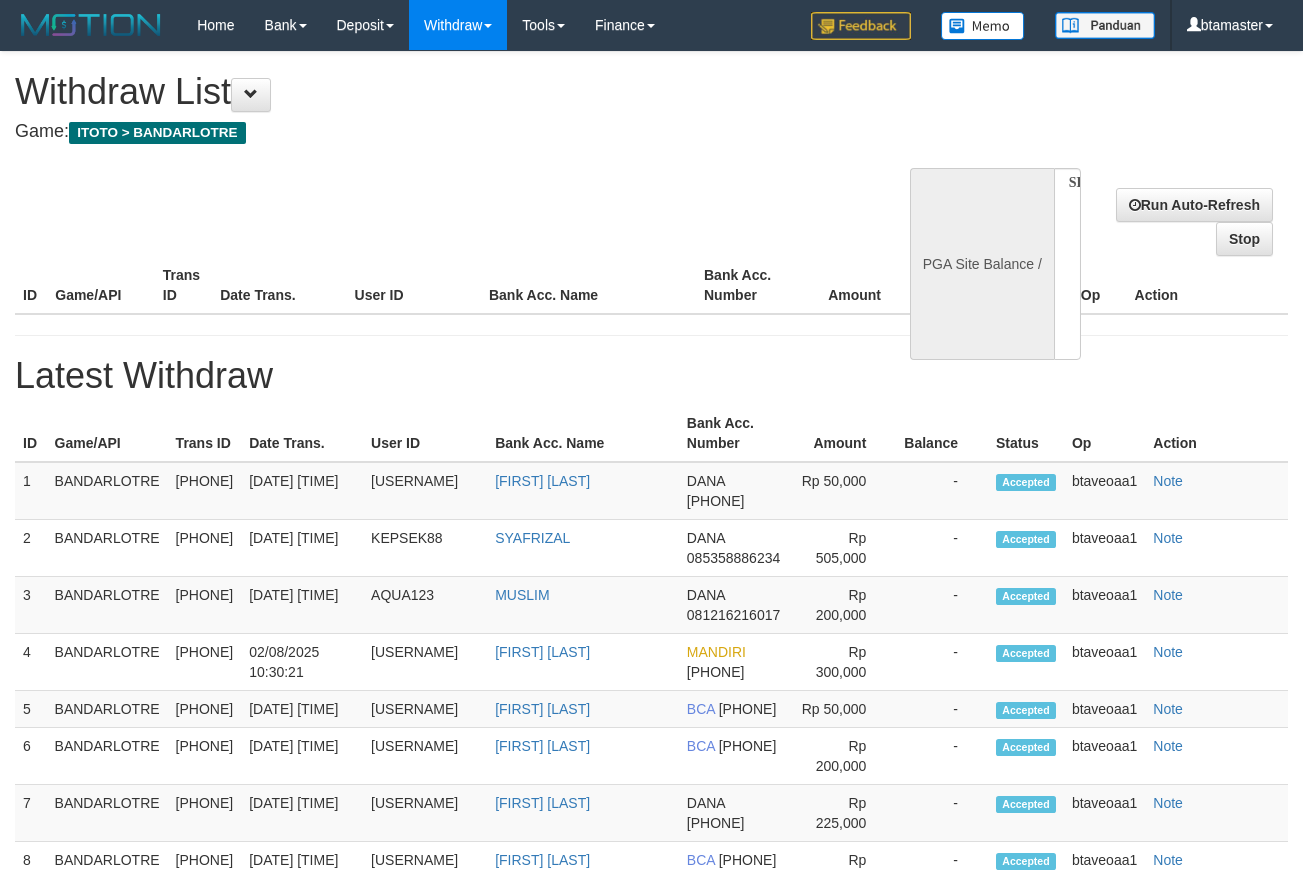 scroll, scrollTop: 0, scrollLeft: 0, axis: both 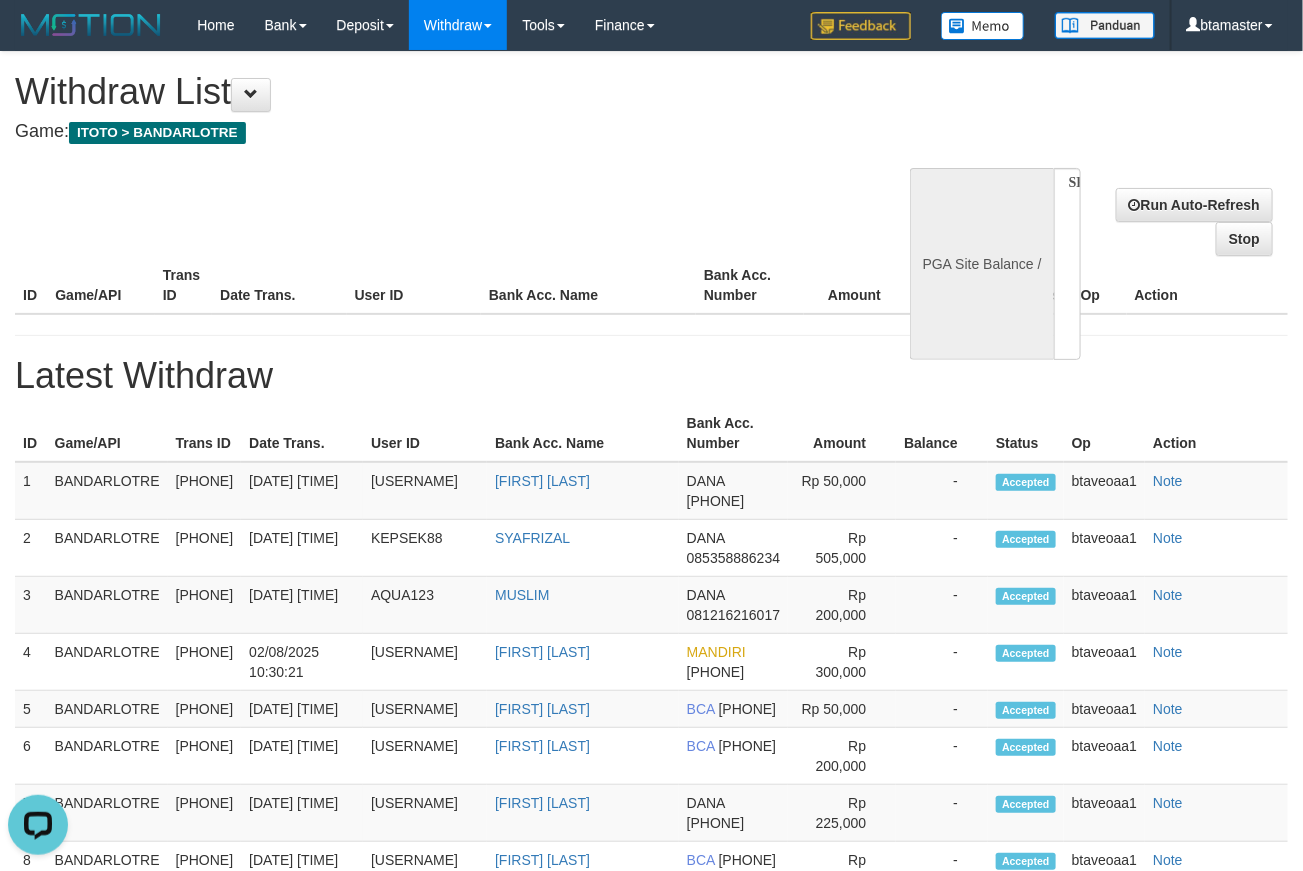 select on "**" 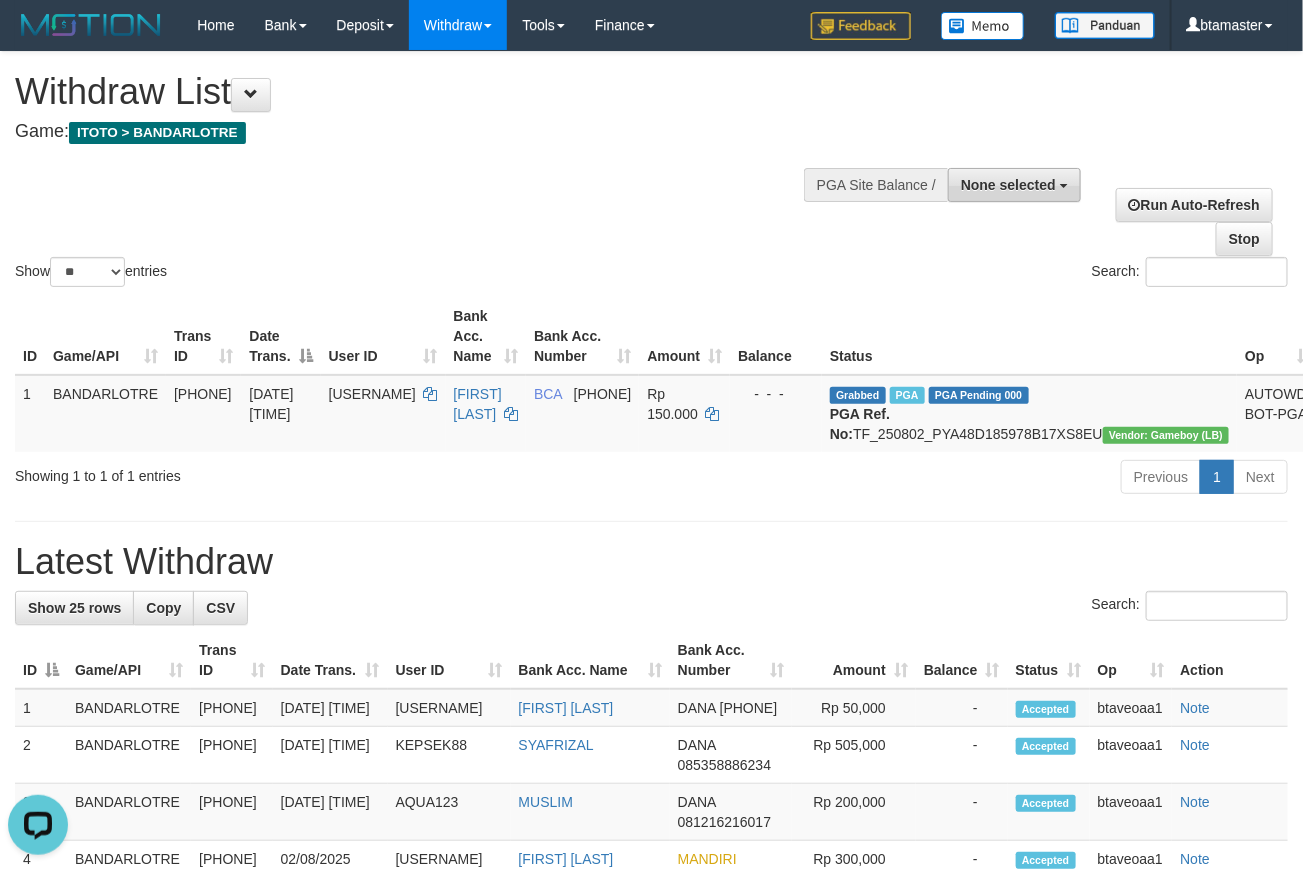 click on "None selected" at bounding box center (1008, 185) 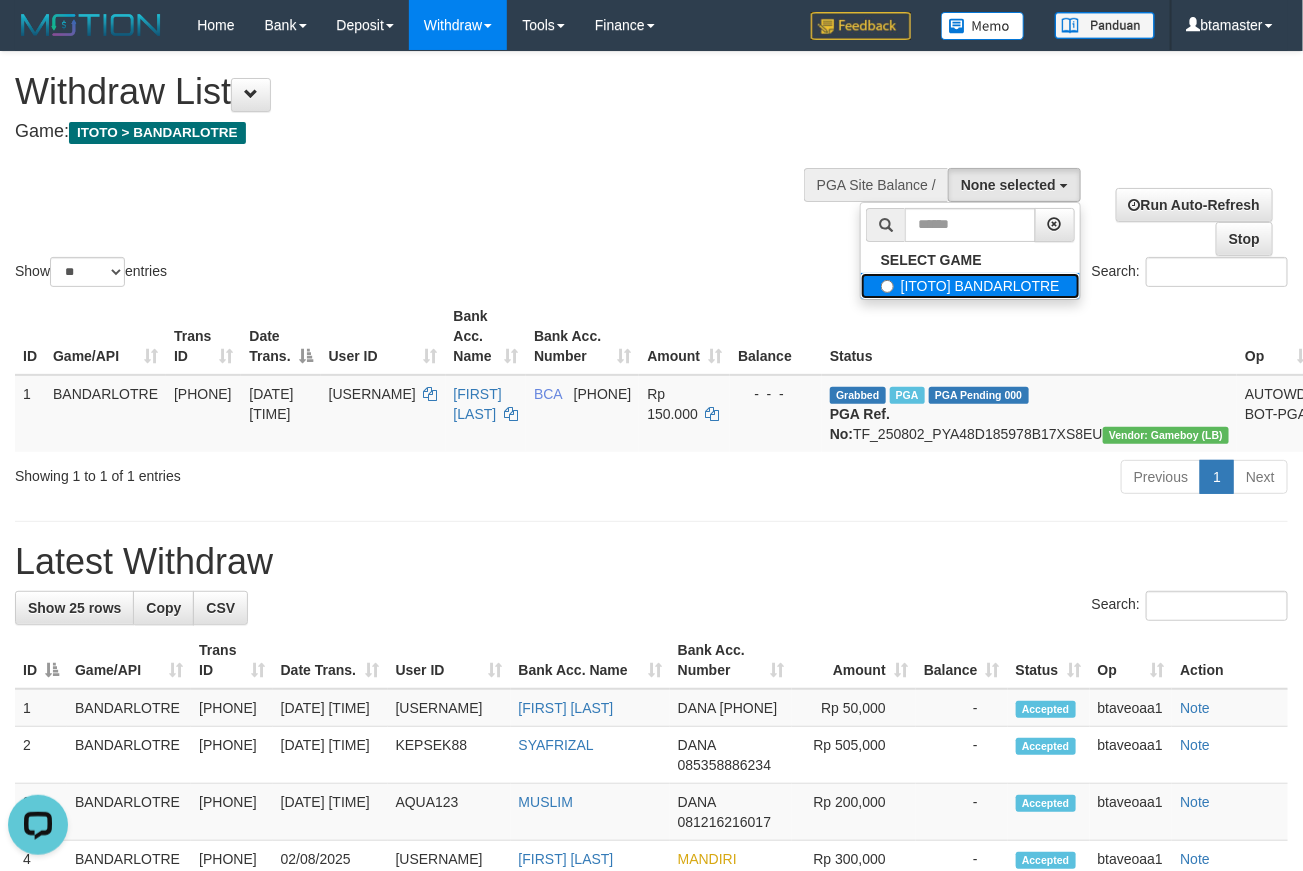 click on "[ITOTO] BANDARLOTRE" at bounding box center (970, 286) 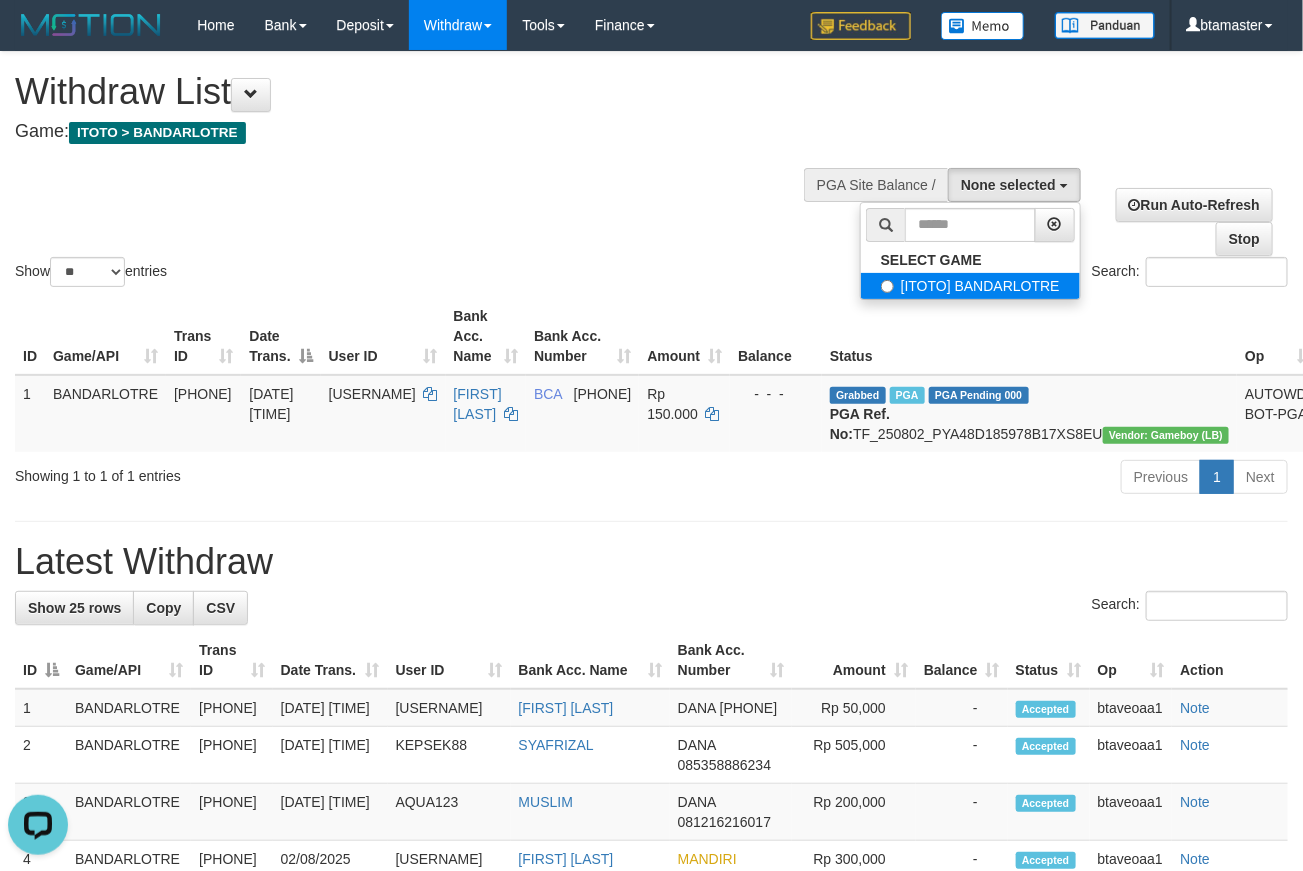 select on "****" 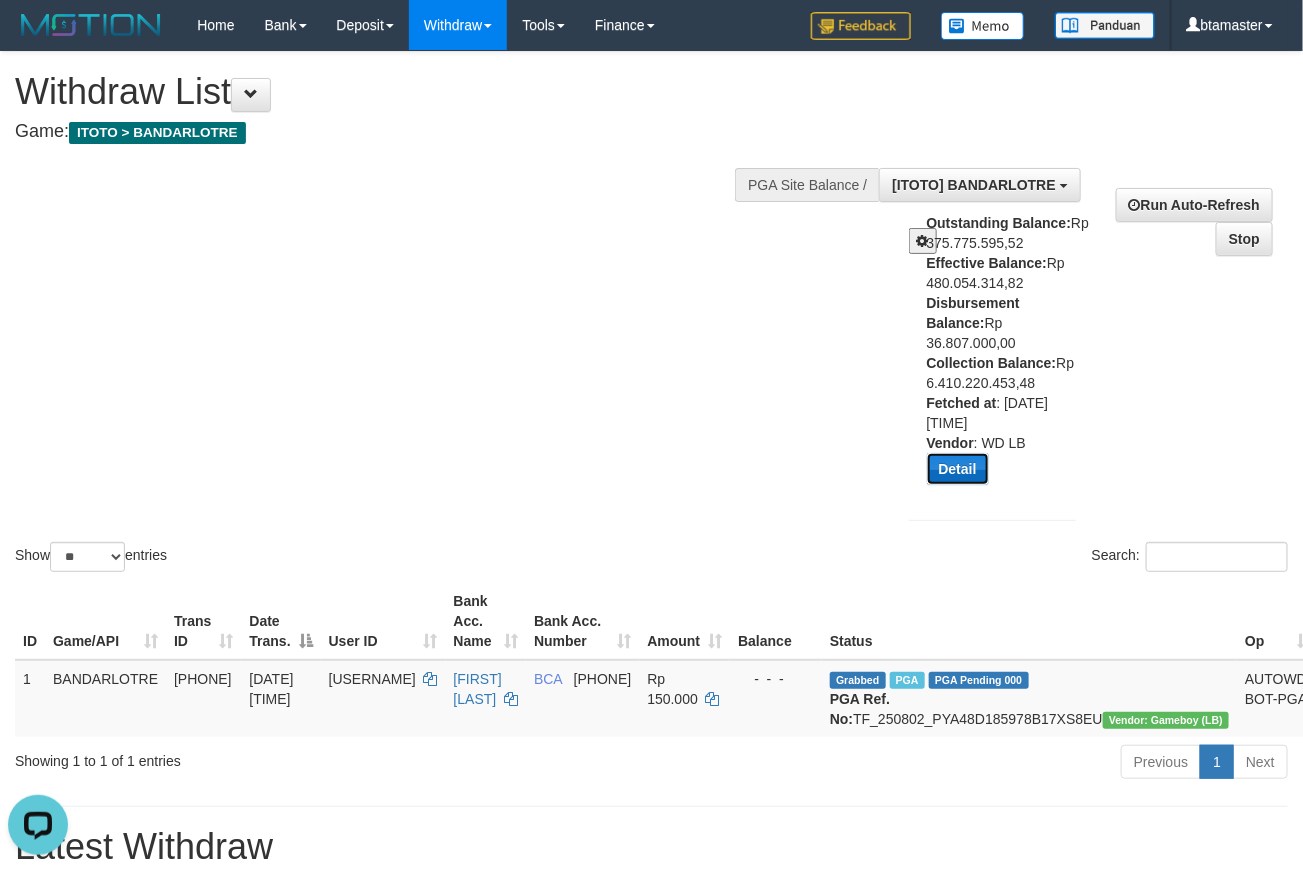 click on "Detail" at bounding box center (958, 469) 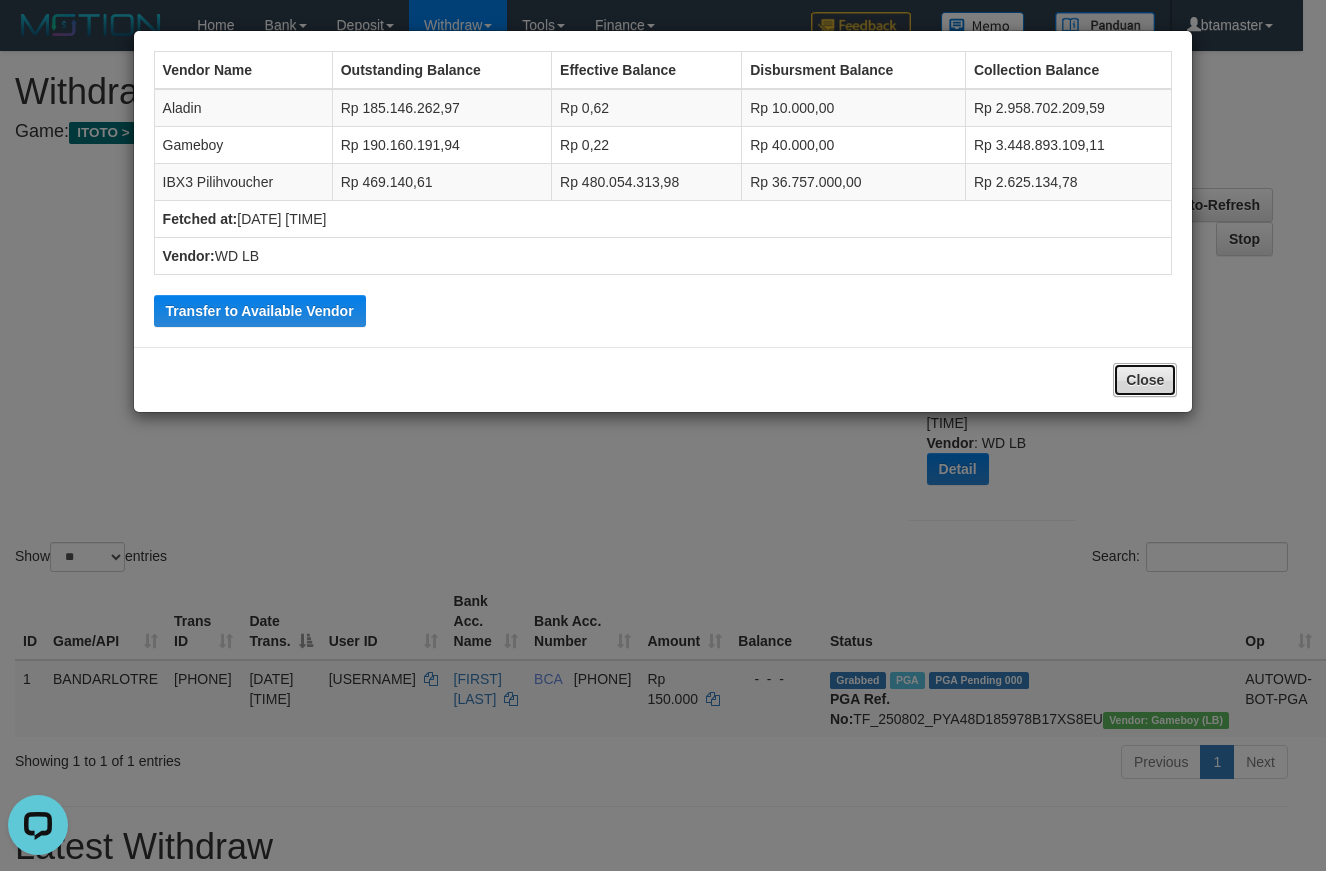 click on "Close" at bounding box center (1145, 380) 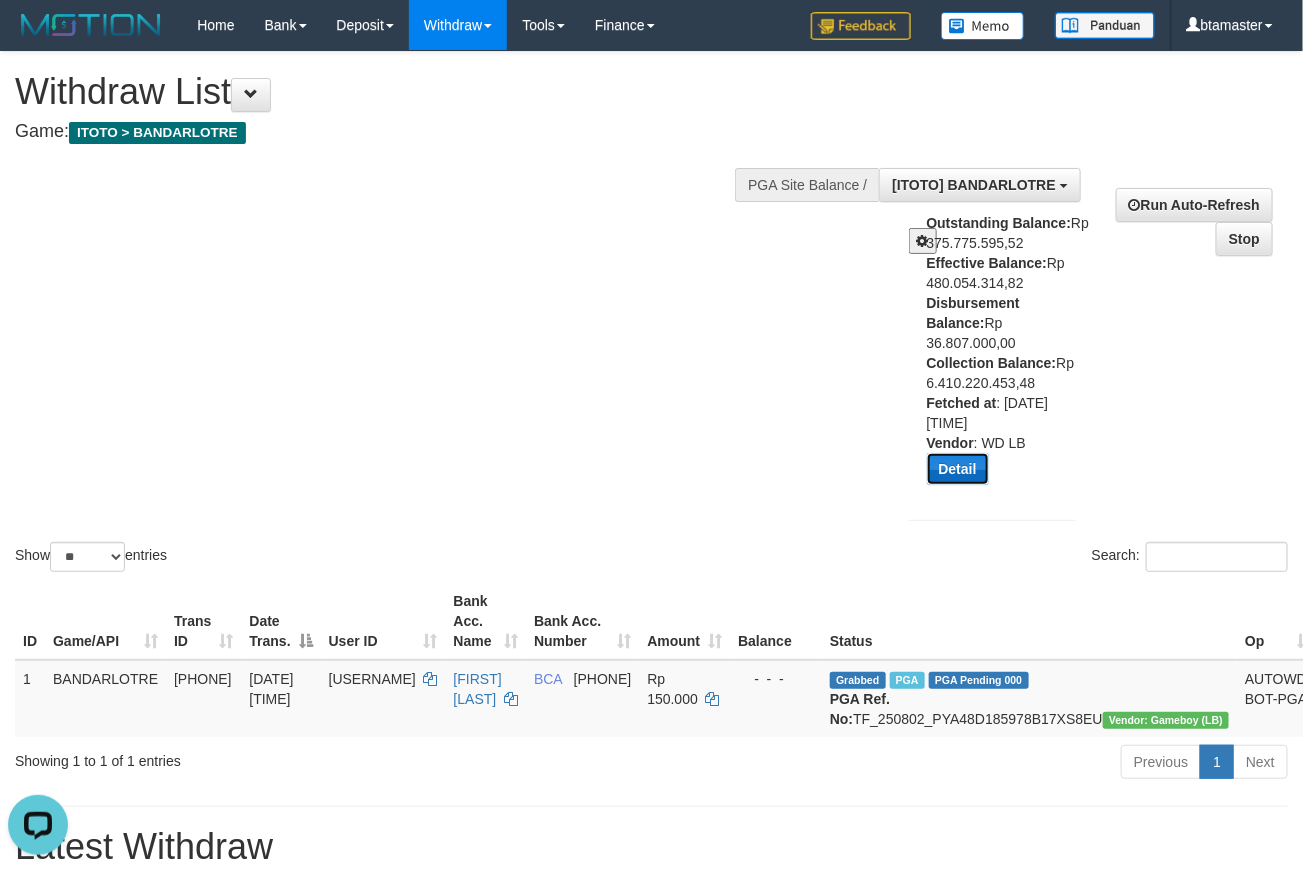 click on "Detail" at bounding box center (958, 469) 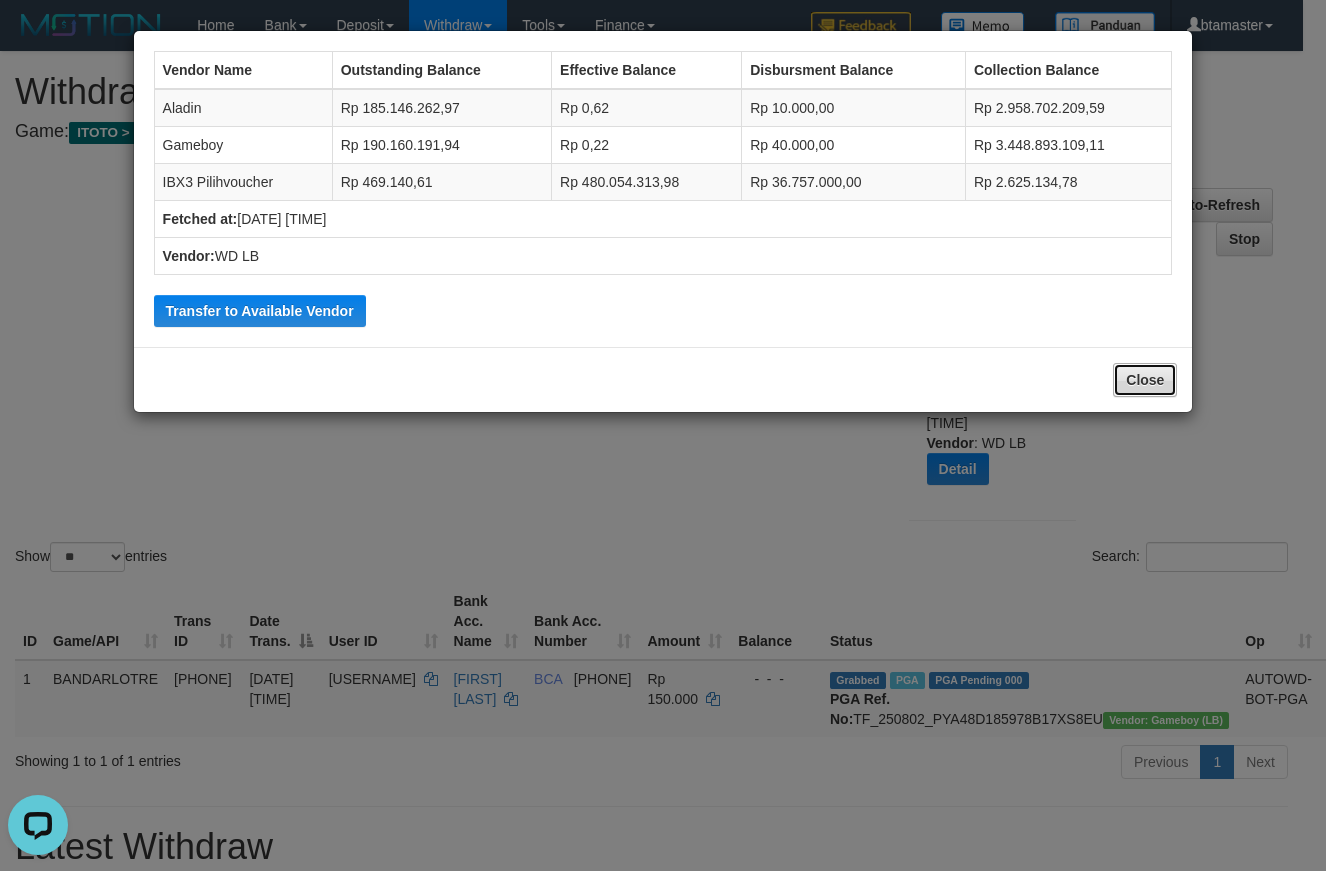 click on "Close" at bounding box center [1145, 380] 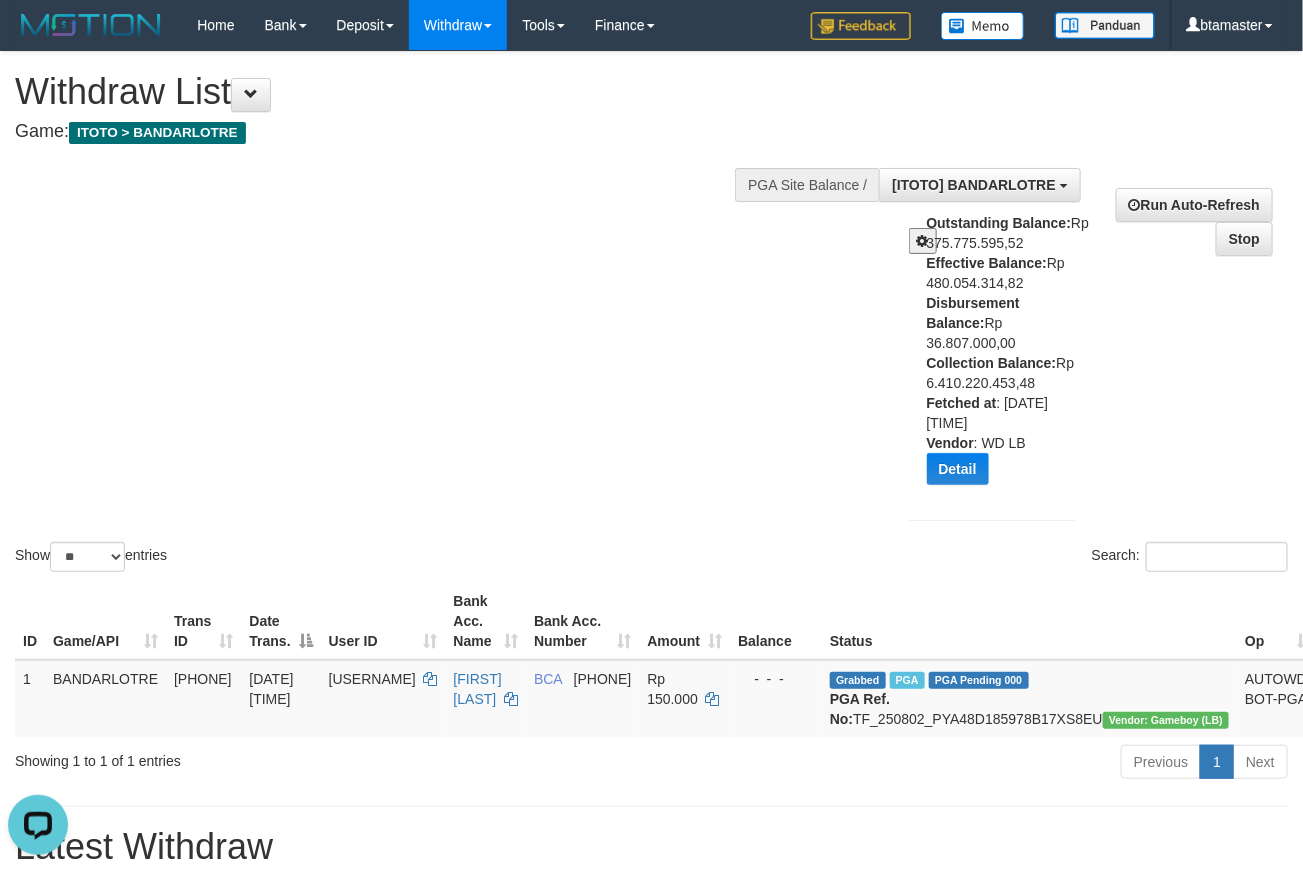 click at bounding box center [923, 241] 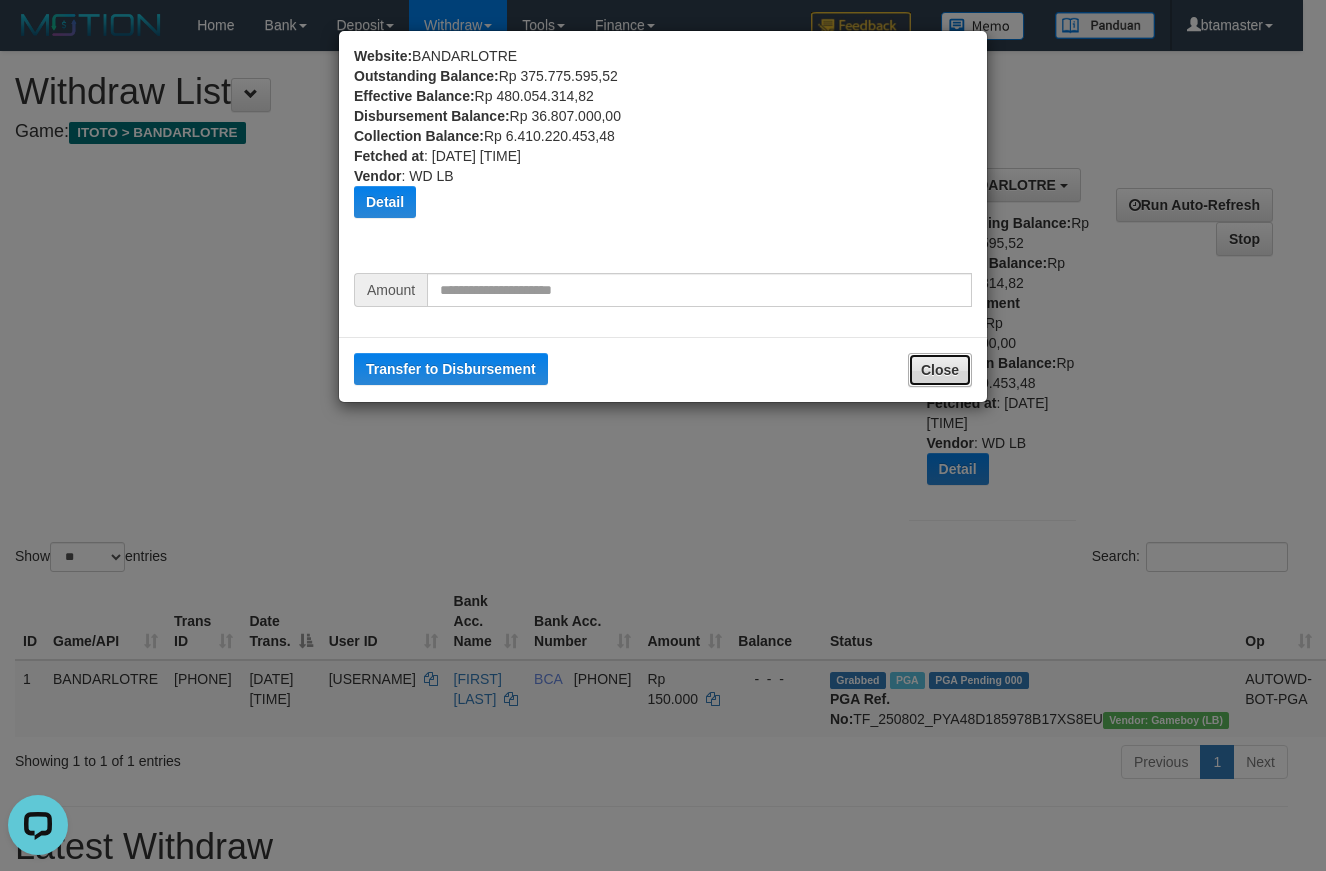 click on "Close" at bounding box center [940, 370] 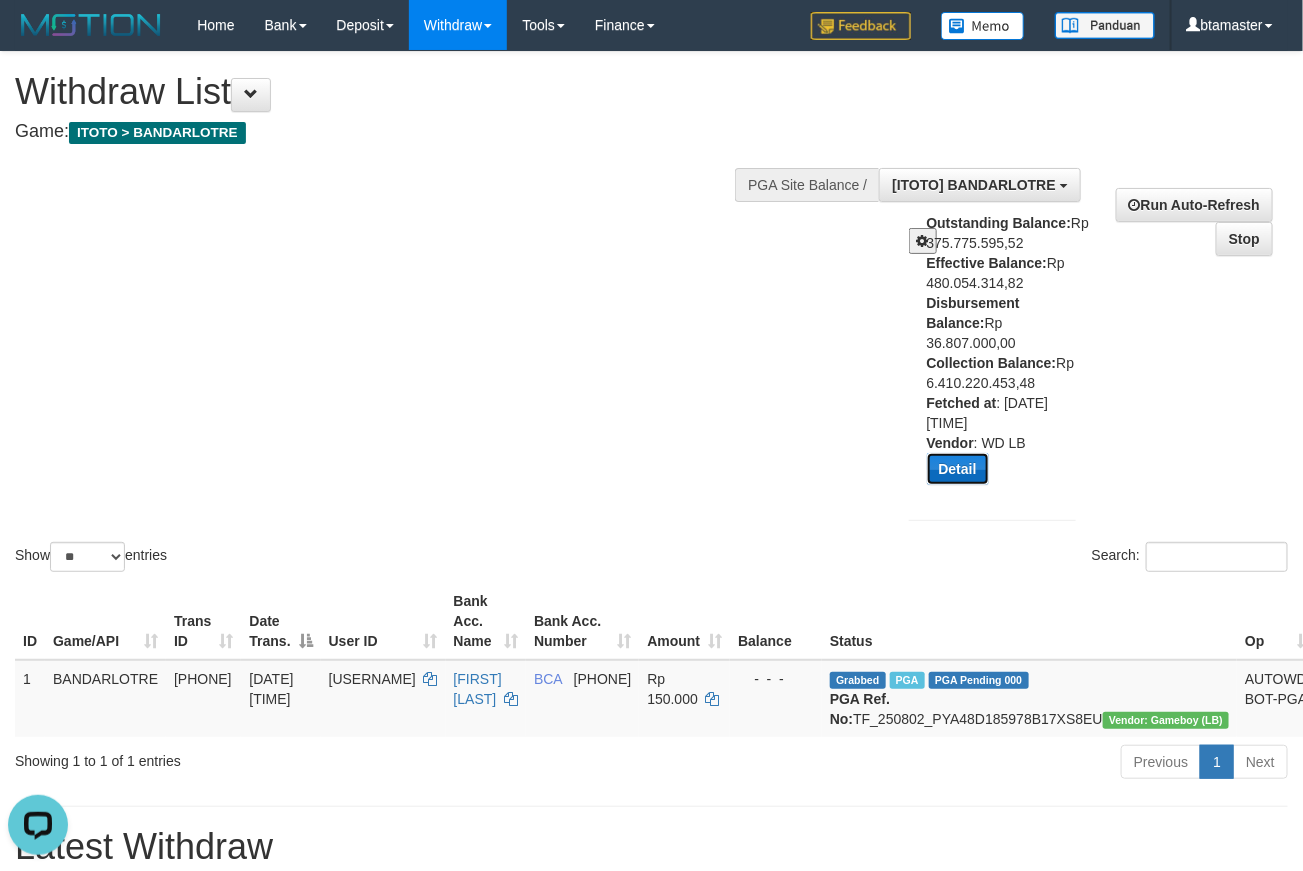 click on "Detail" at bounding box center [958, 469] 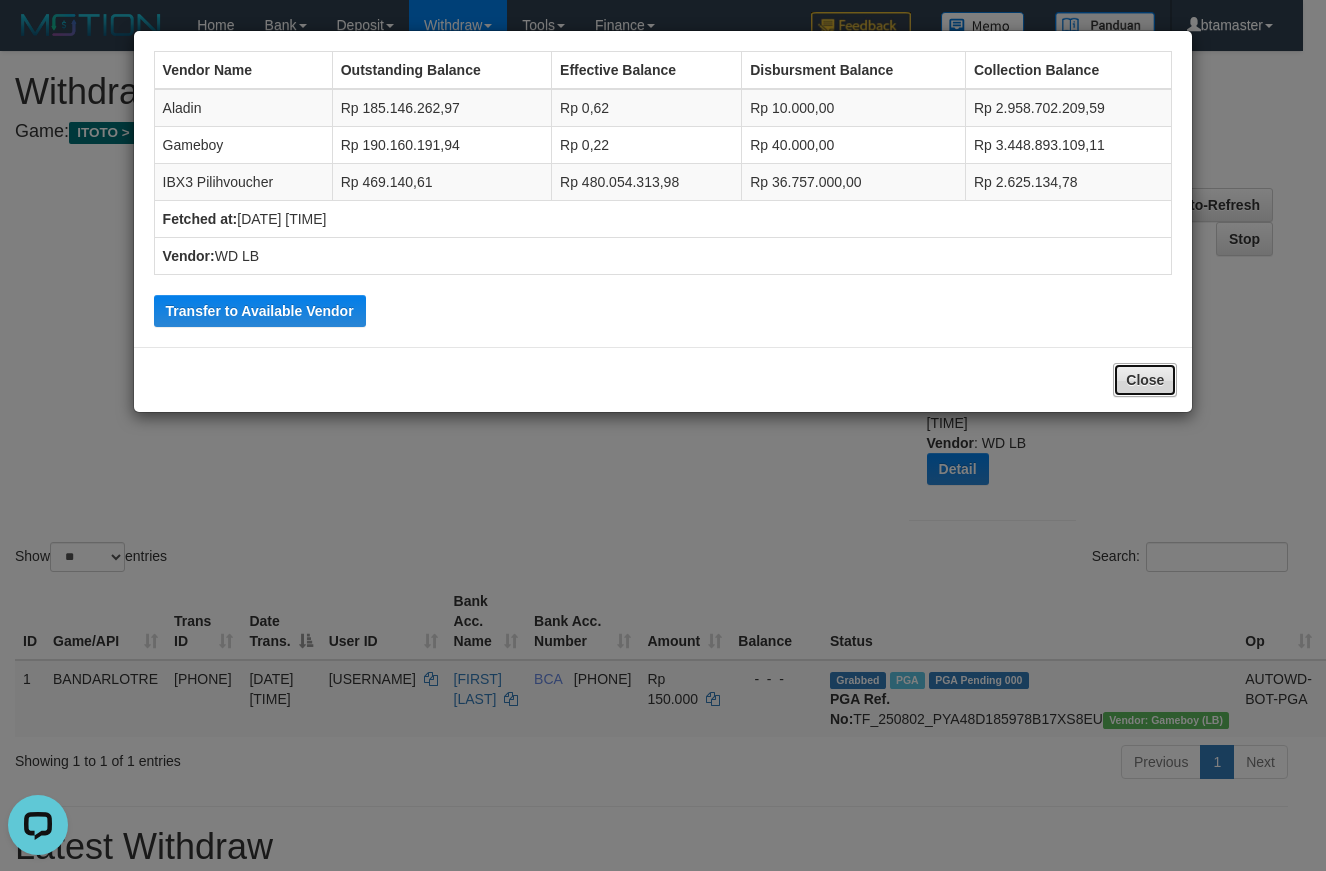 click on "Close" at bounding box center [1145, 380] 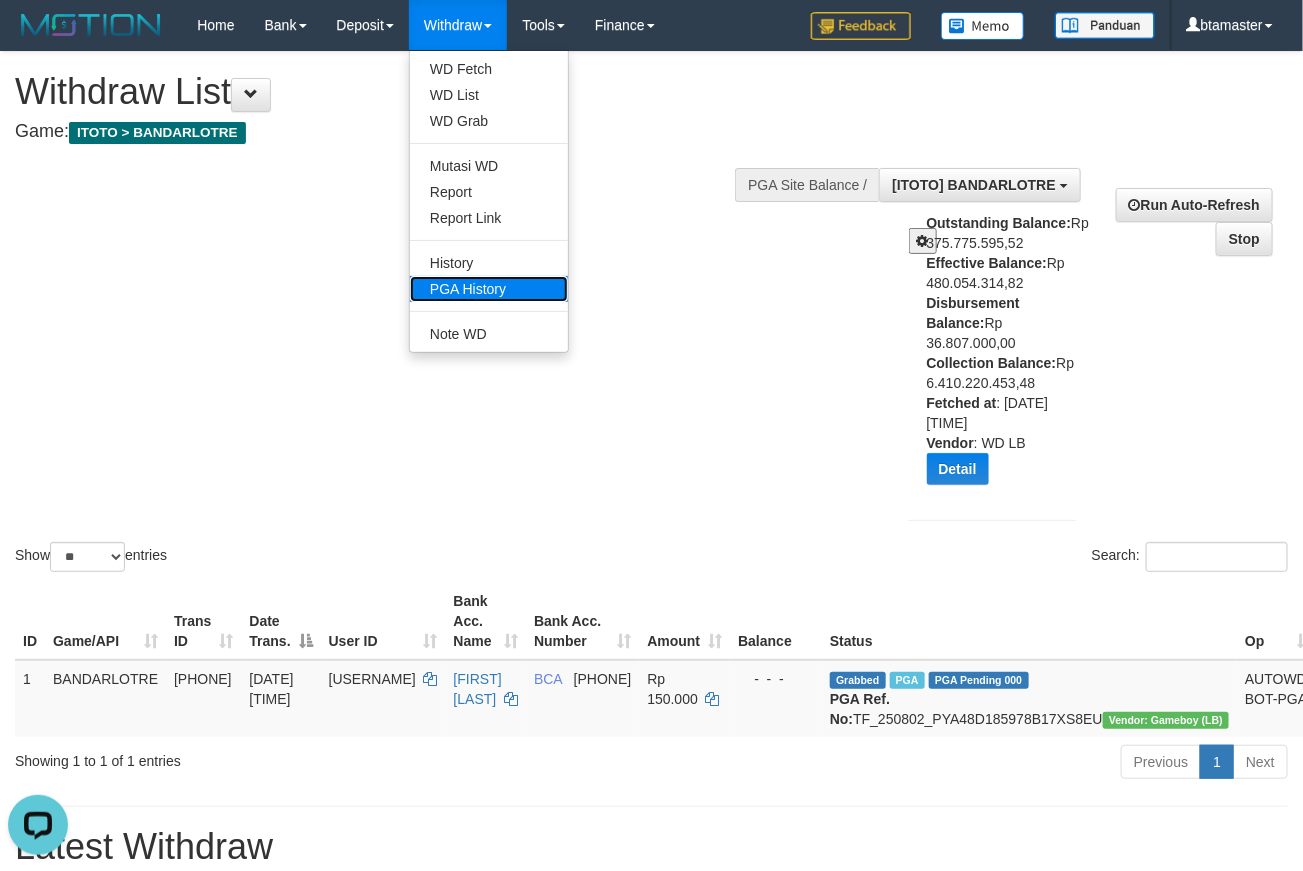 click on "PGA History" at bounding box center (489, 289) 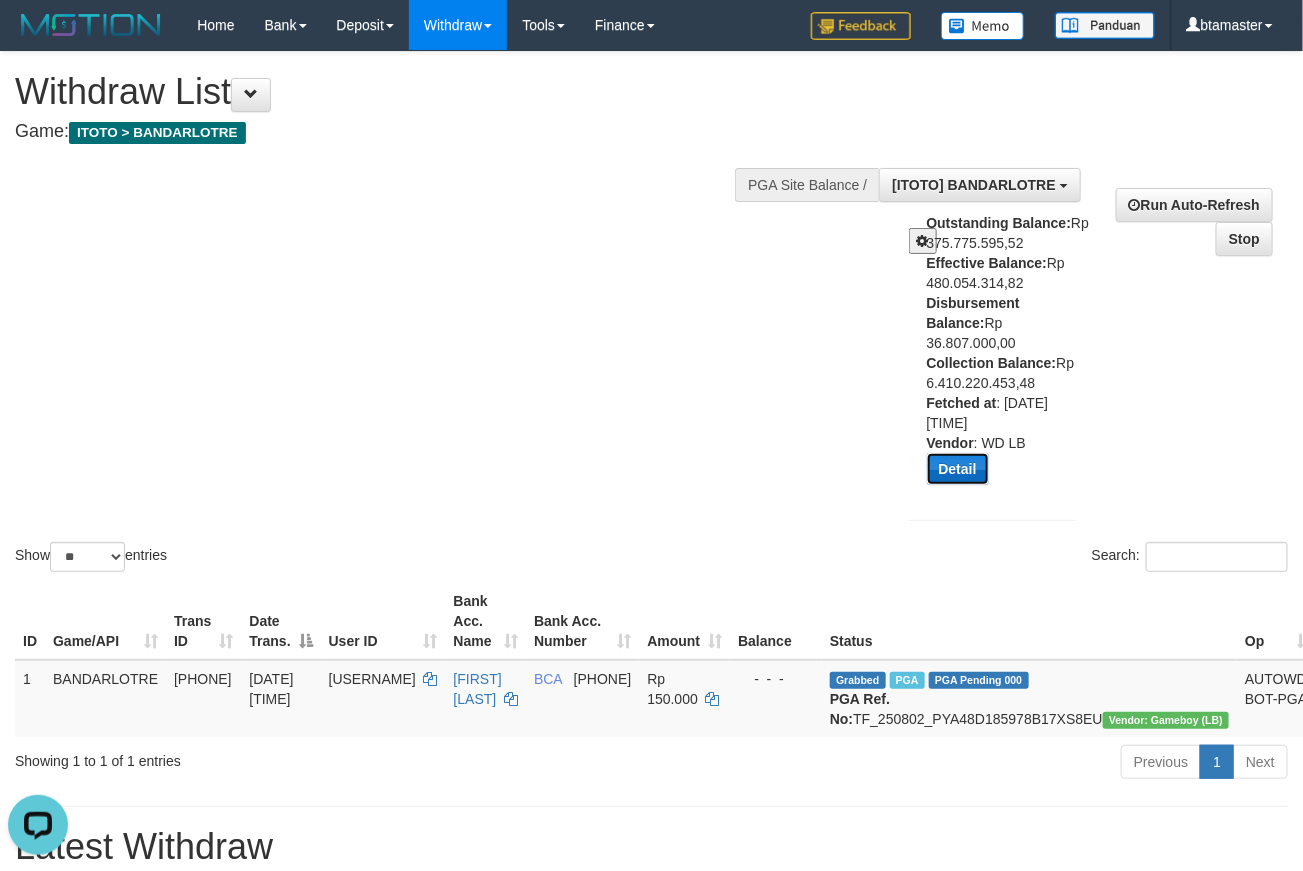 click on "Detail" at bounding box center (958, 469) 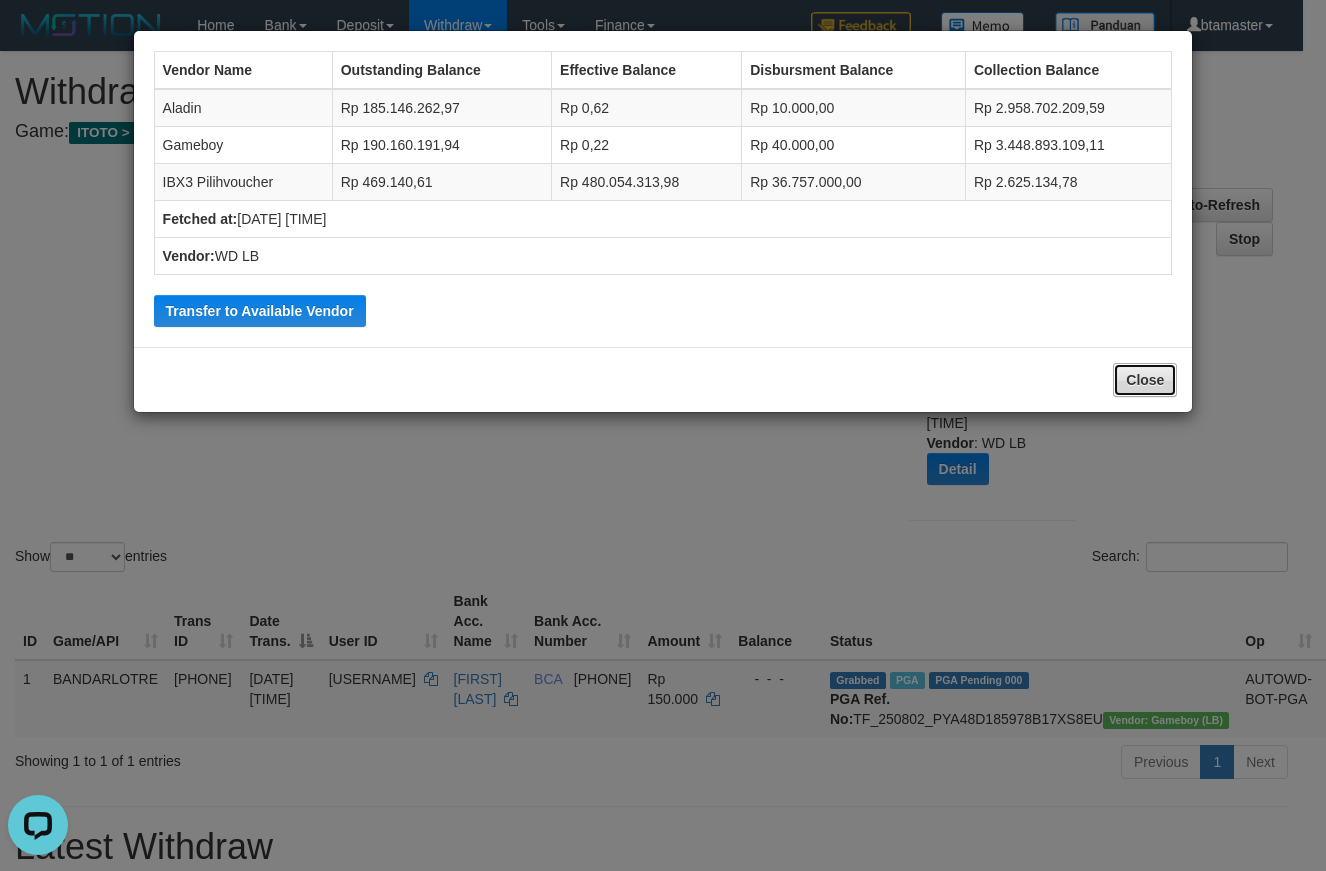 click on "Close" at bounding box center [1145, 380] 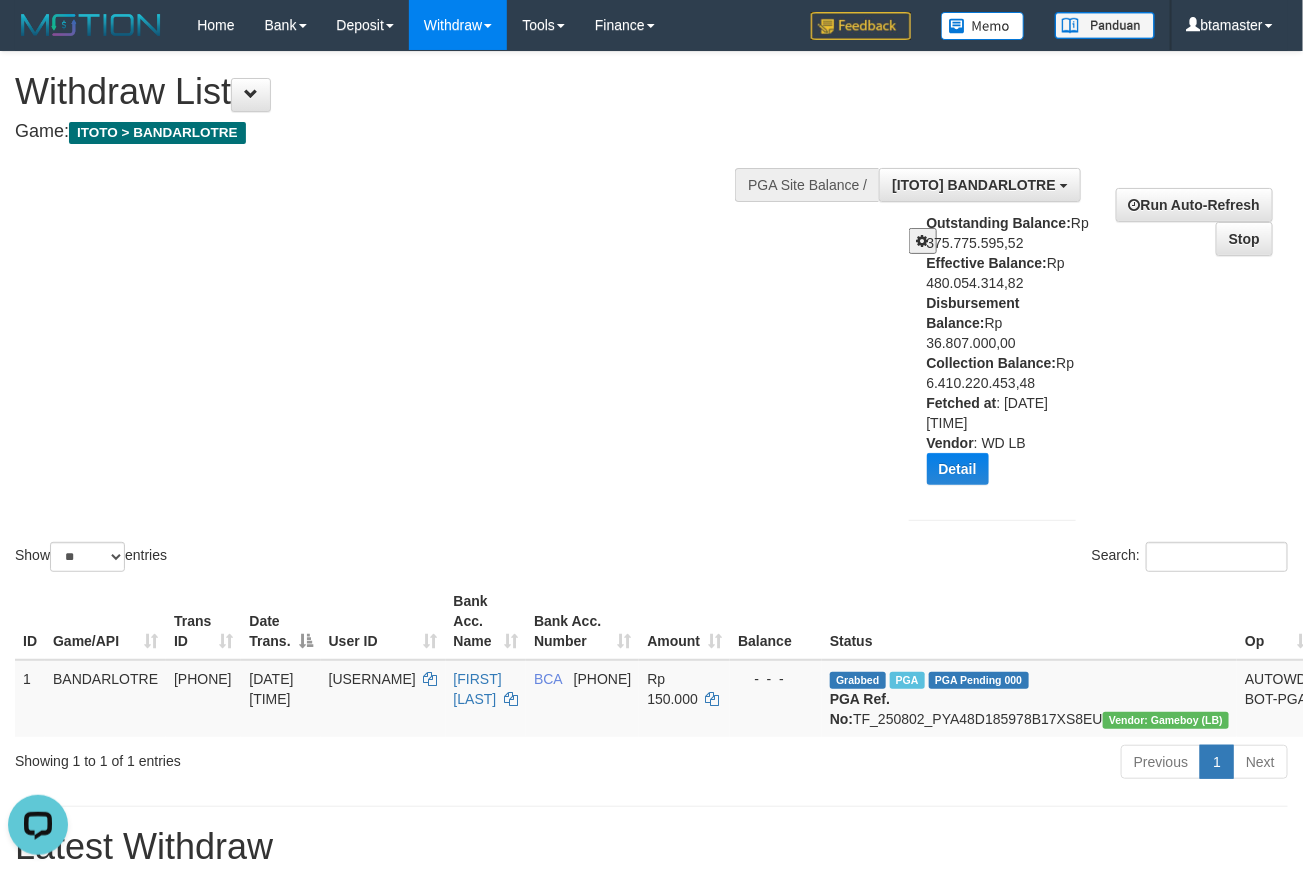click on "Vendor" at bounding box center (950, 443) 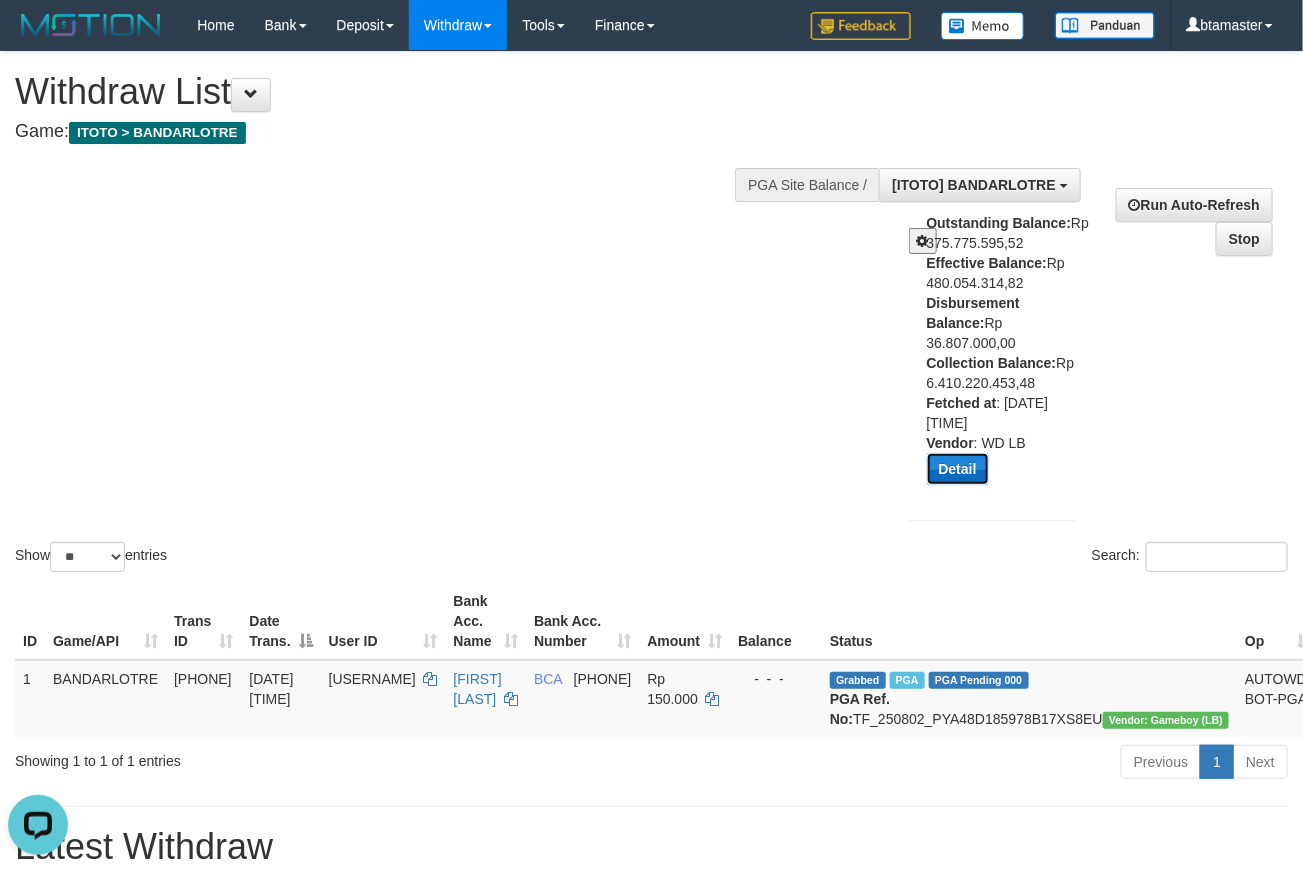 click on "Detail" at bounding box center [958, 469] 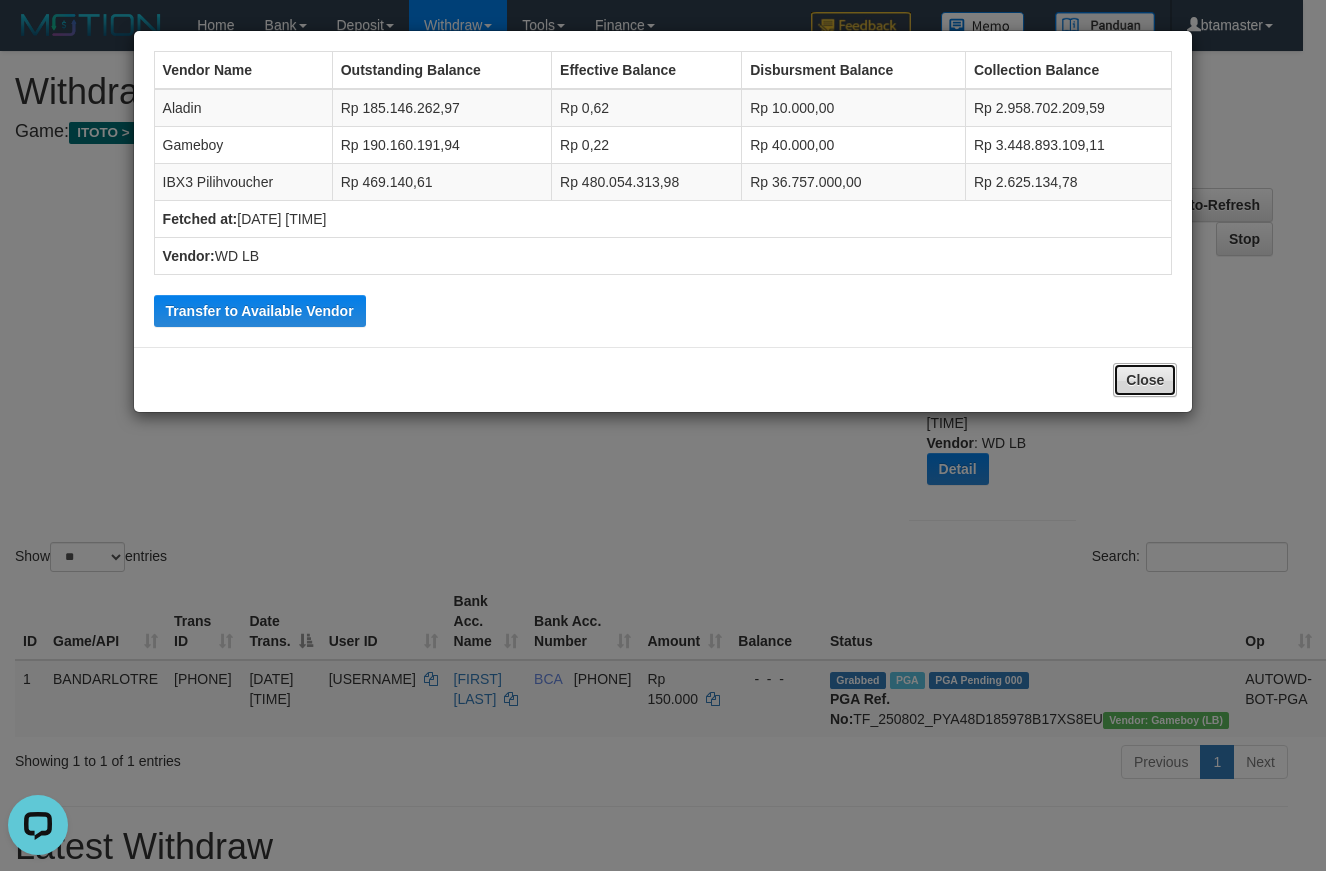 click on "Close" at bounding box center (1145, 380) 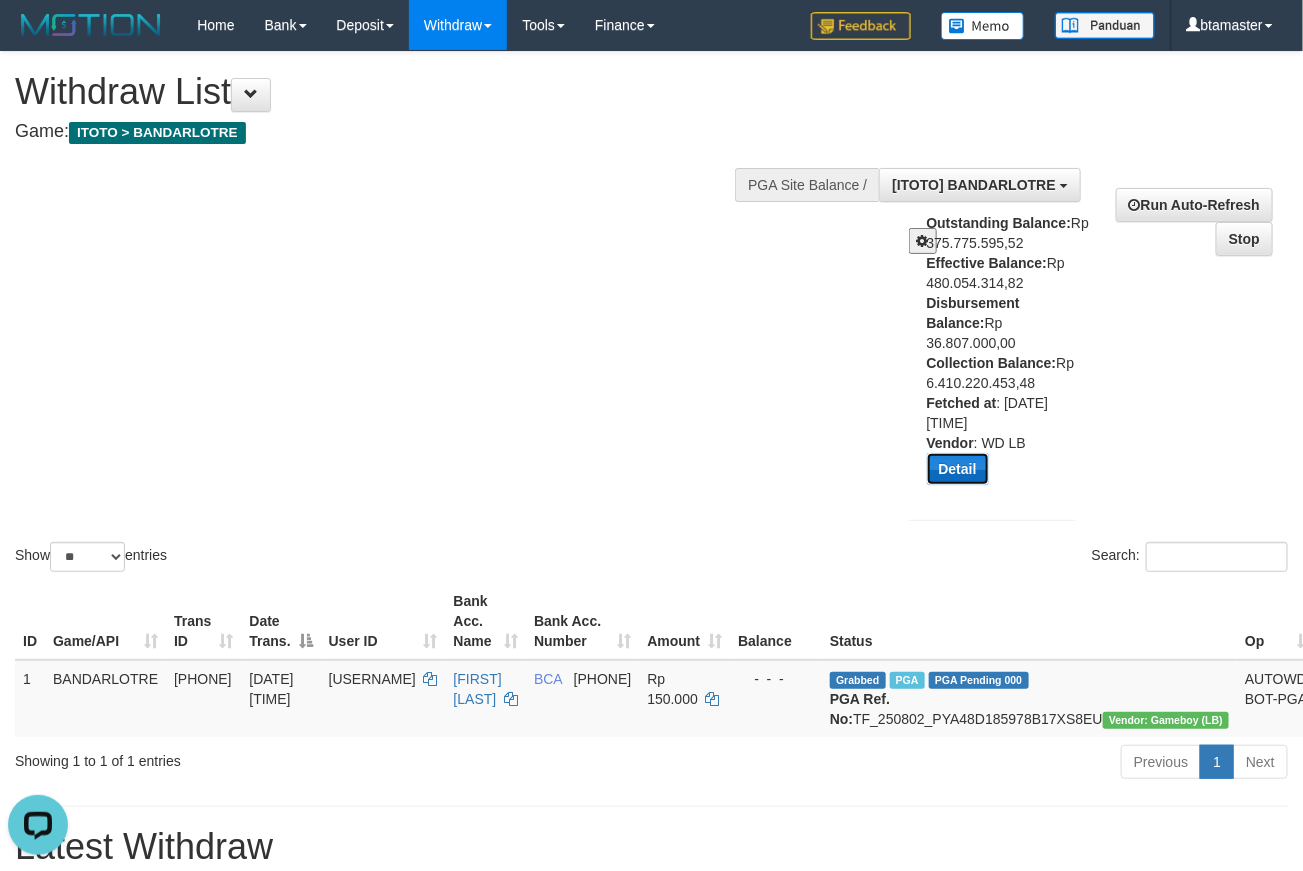 click on "Detail" at bounding box center [958, 469] 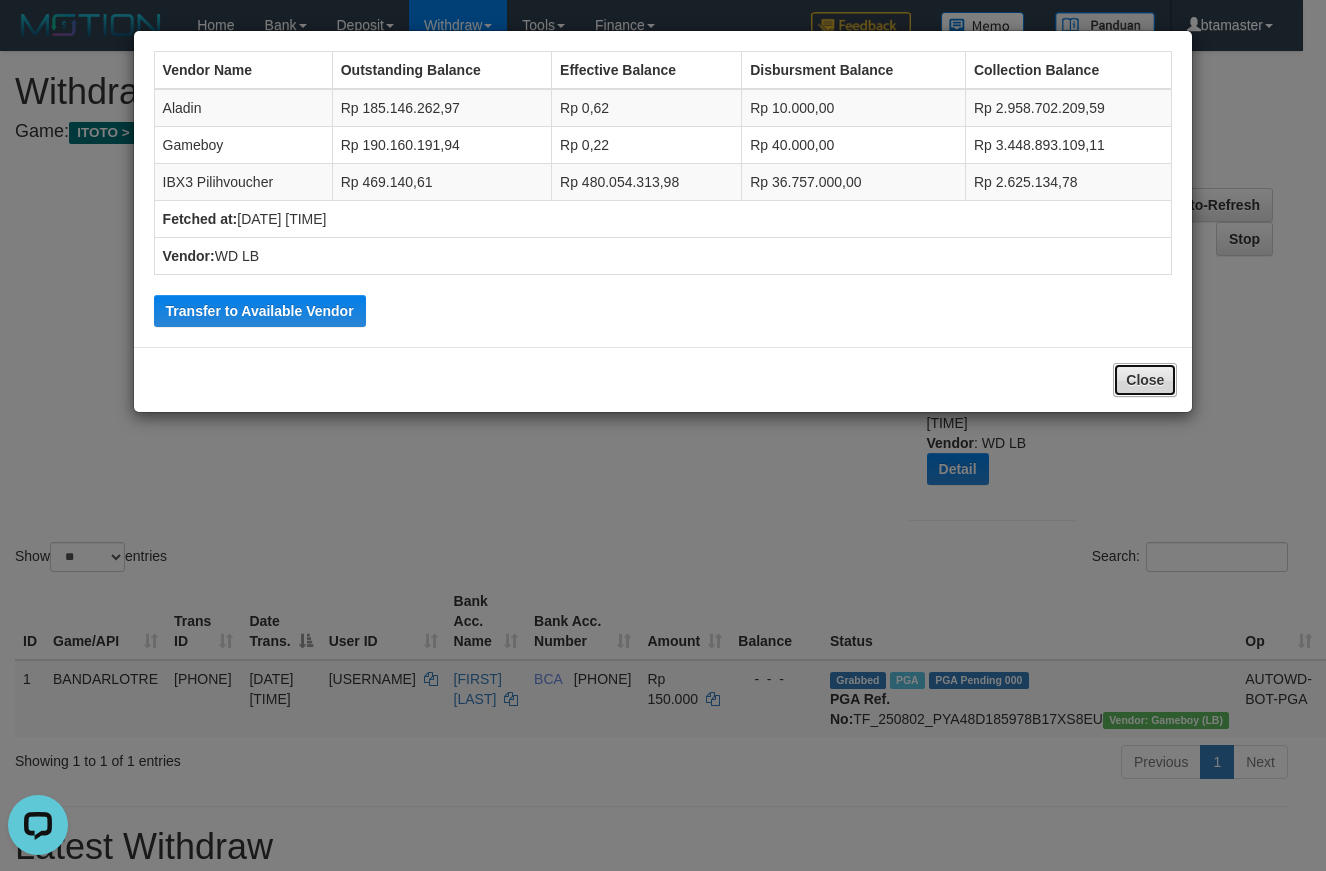 click on "Close" at bounding box center [1145, 380] 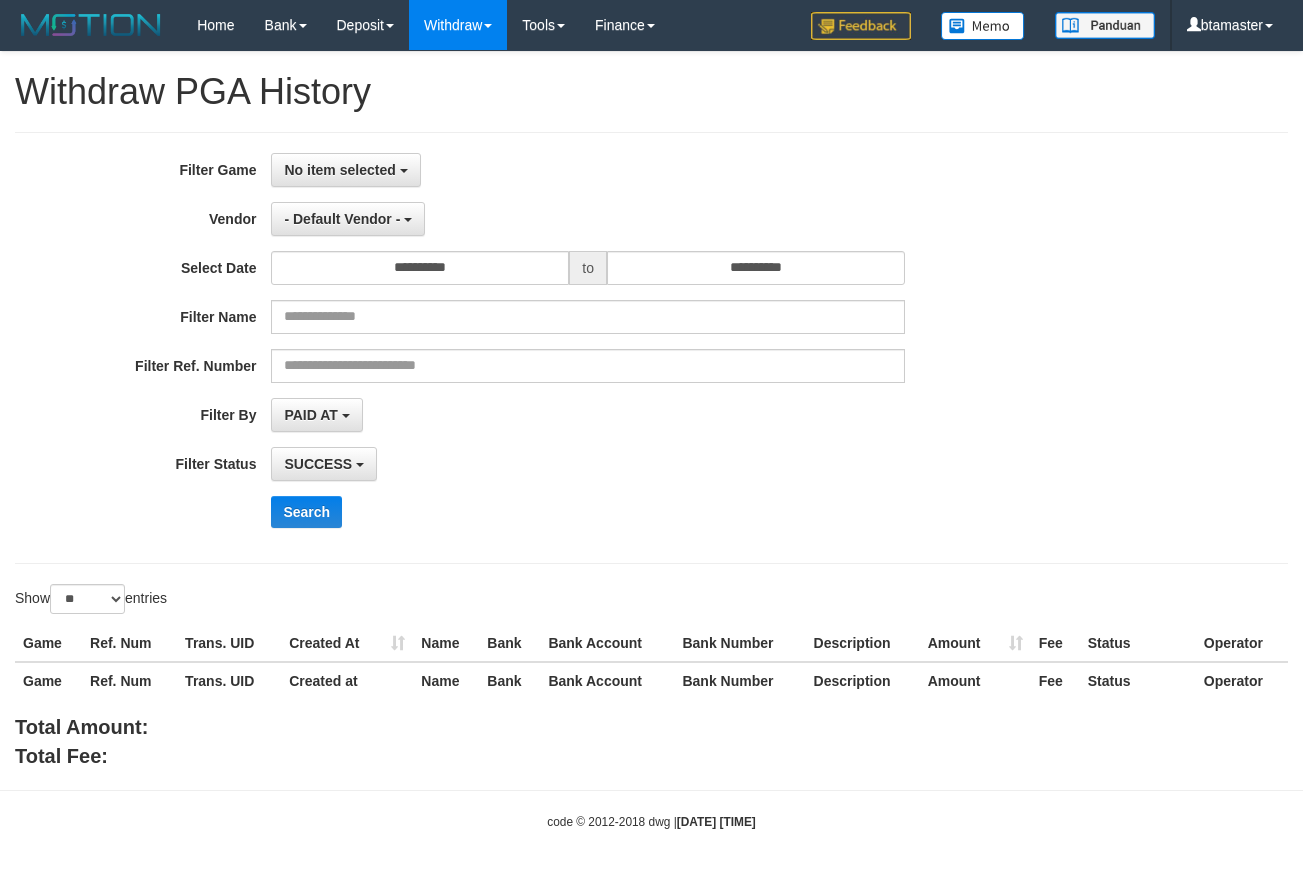 select 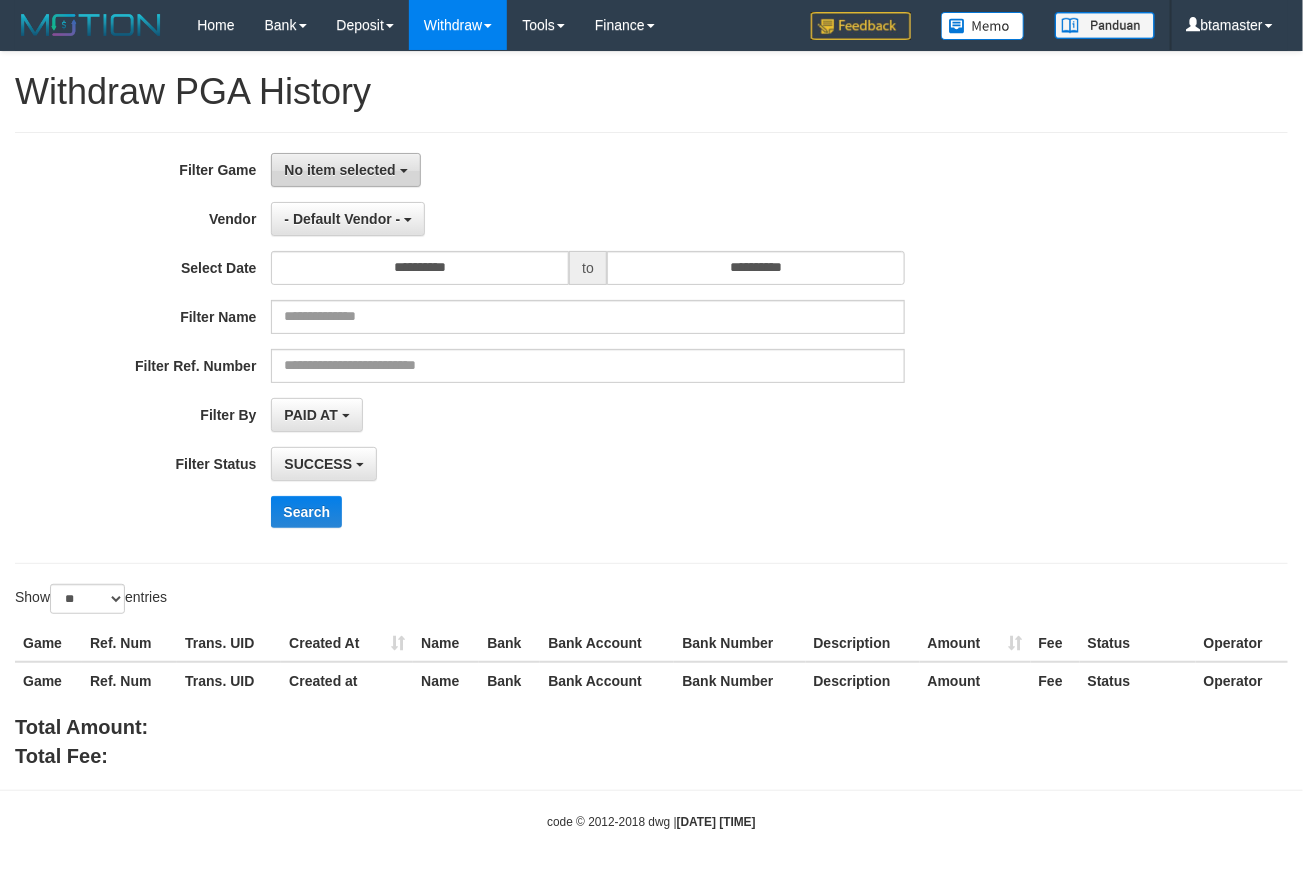click on "No item selected" at bounding box center [345, 170] 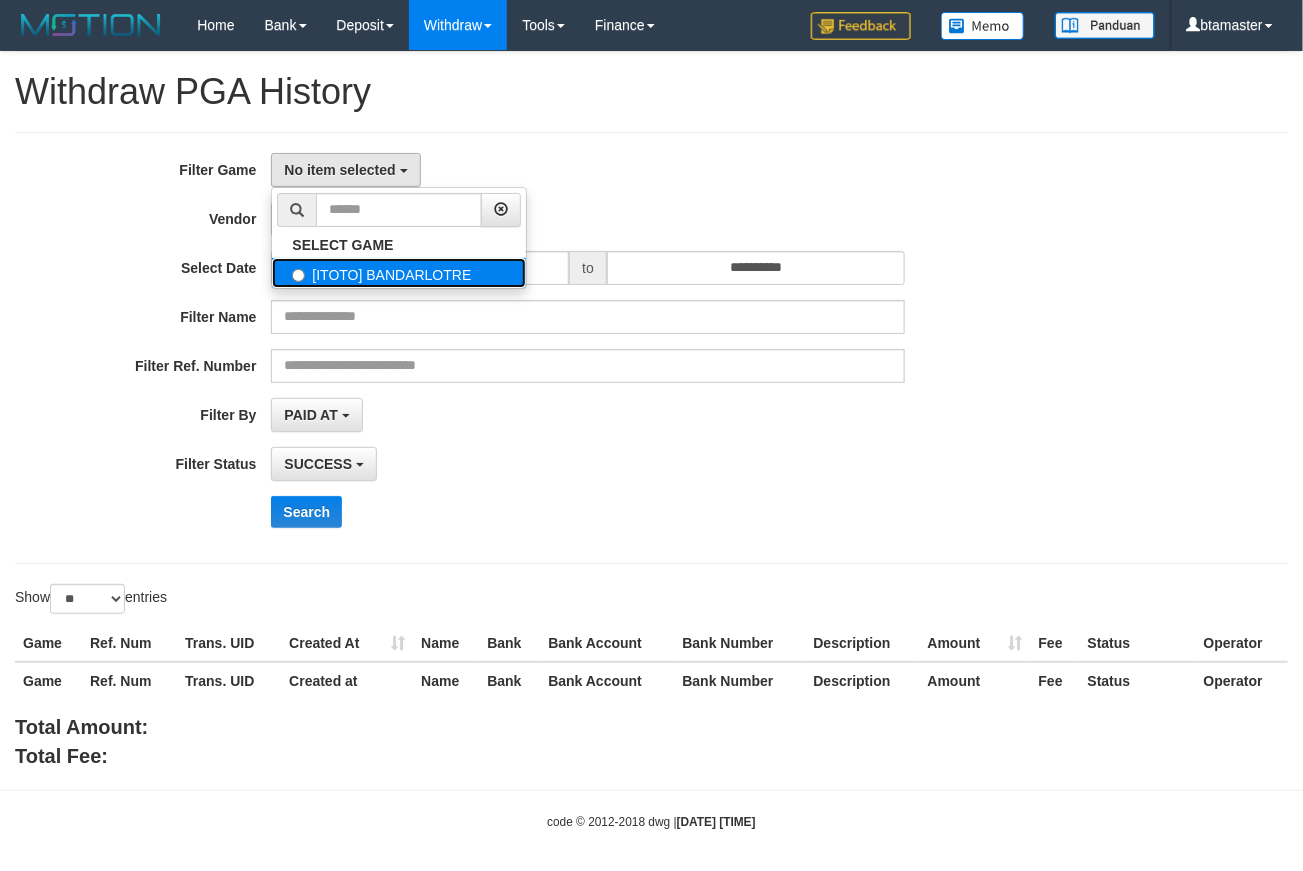 click on "[ITOTO] BANDARLOTRE" at bounding box center [399, 273] 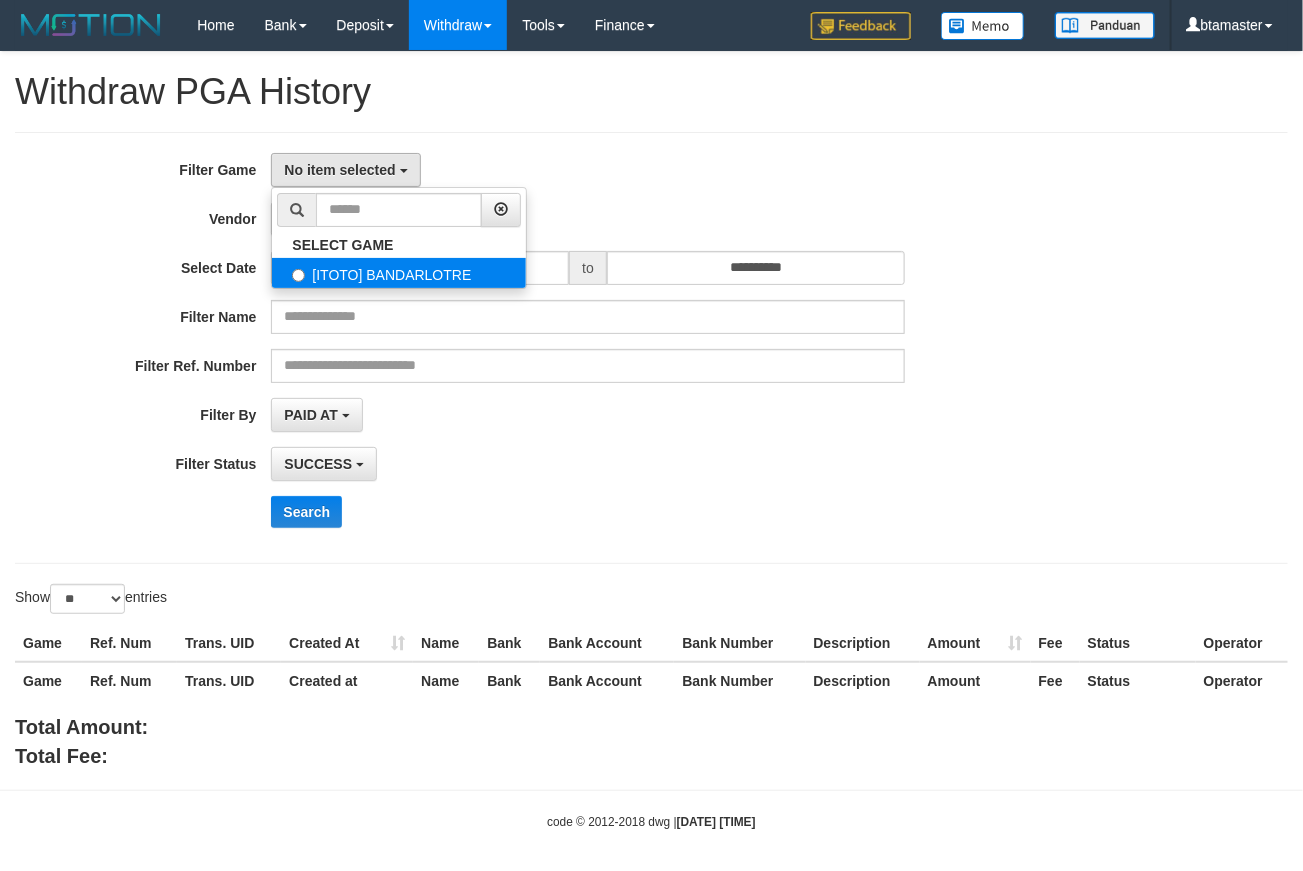 select on "****" 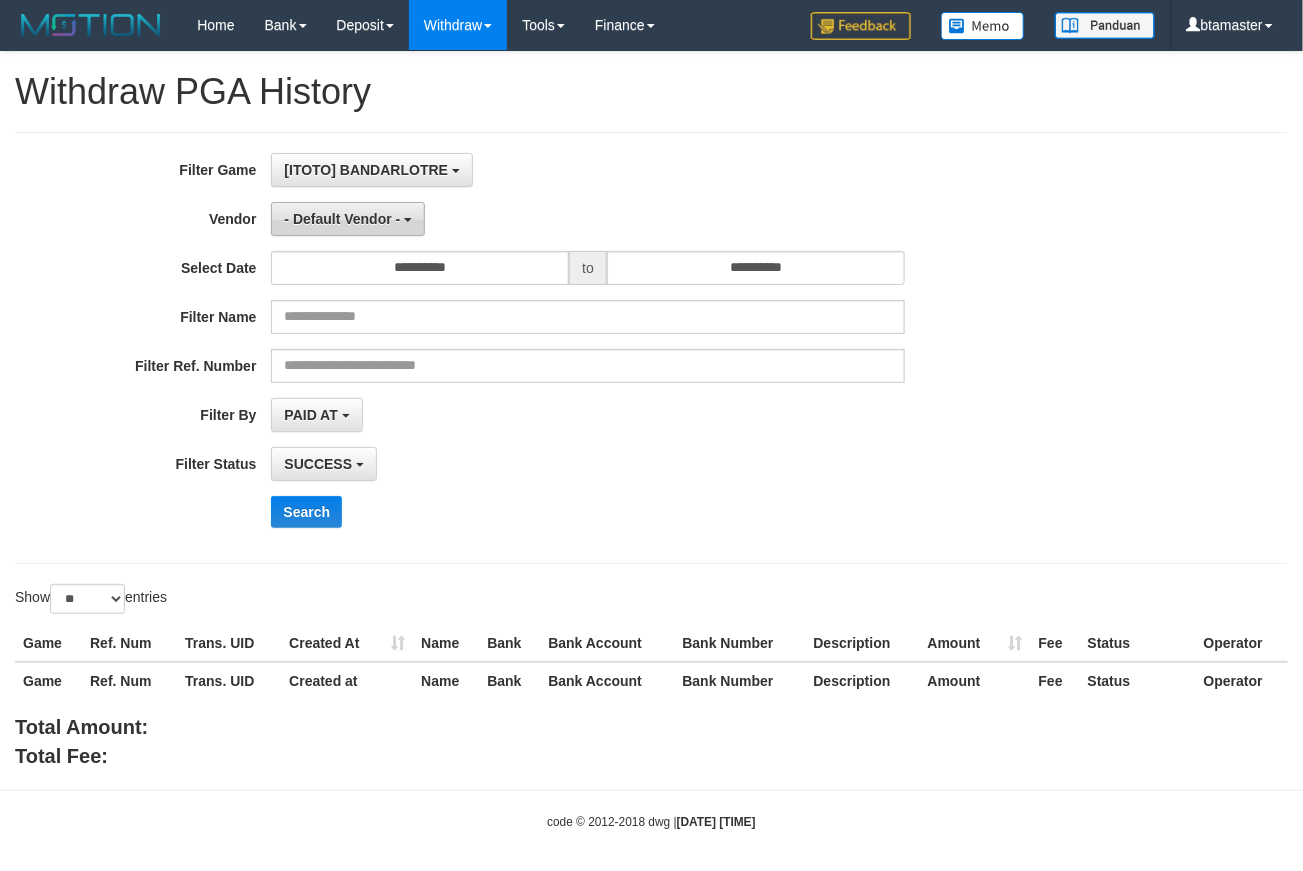 scroll, scrollTop: 18, scrollLeft: 0, axis: vertical 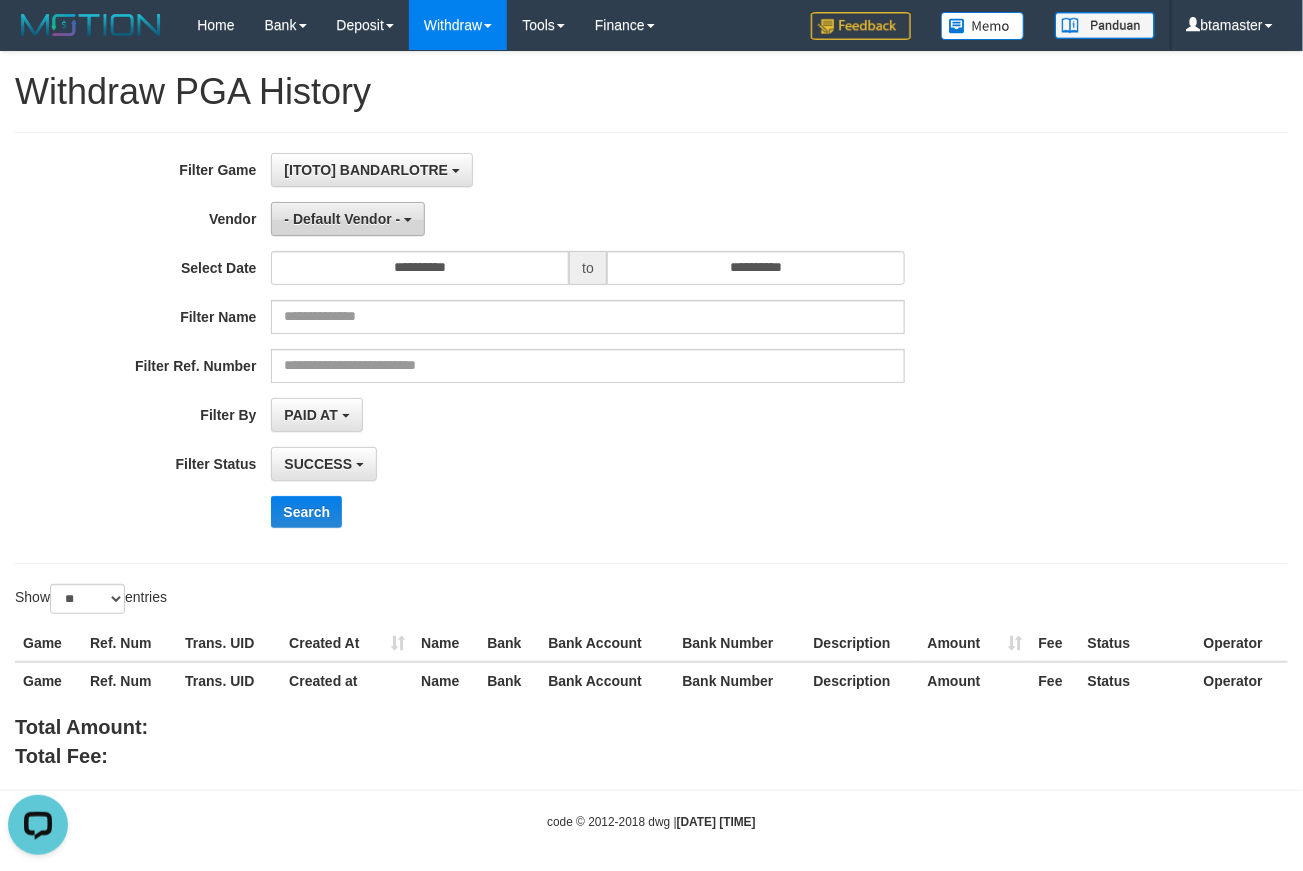 click on "- Default Vendor -" at bounding box center [348, 219] 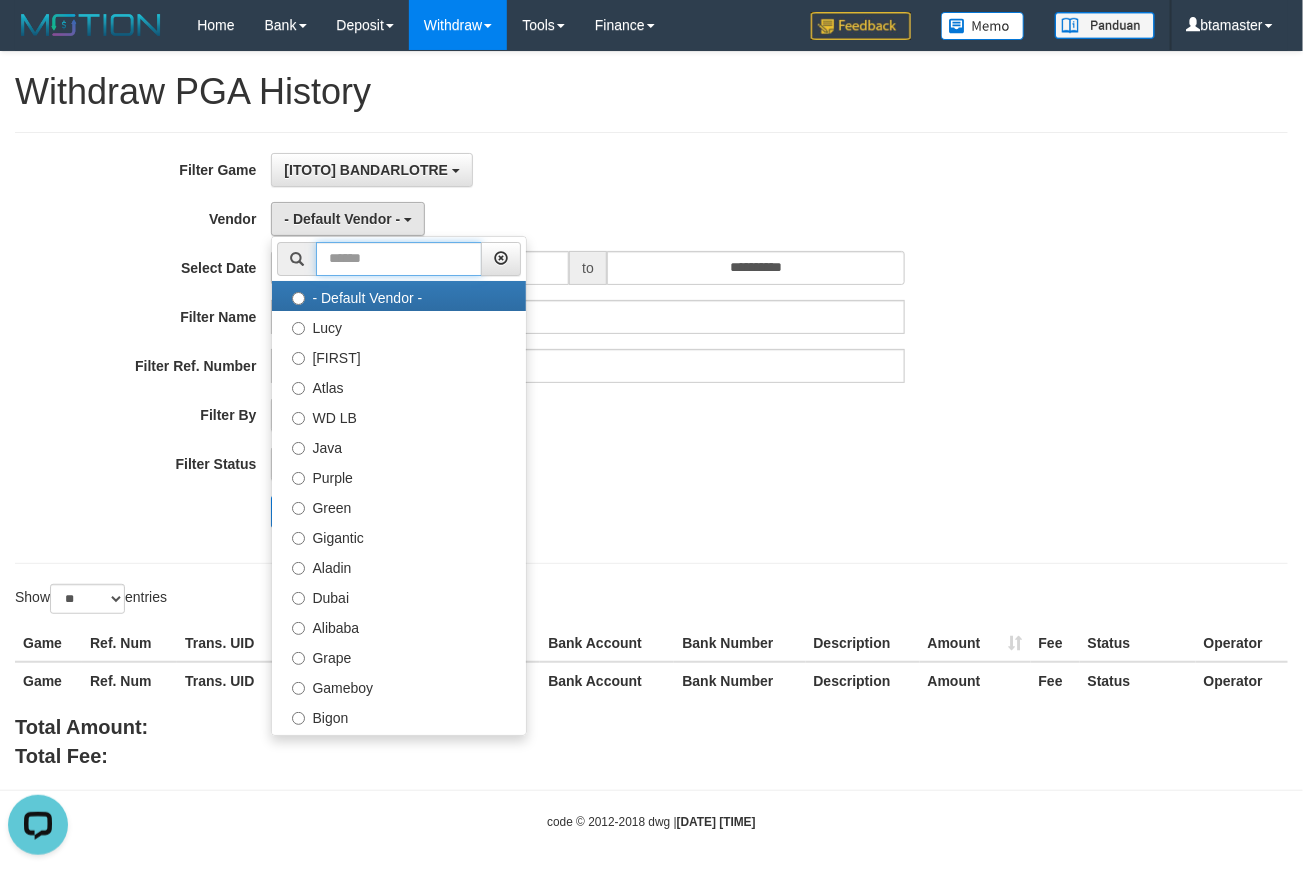 click at bounding box center [399, 259] 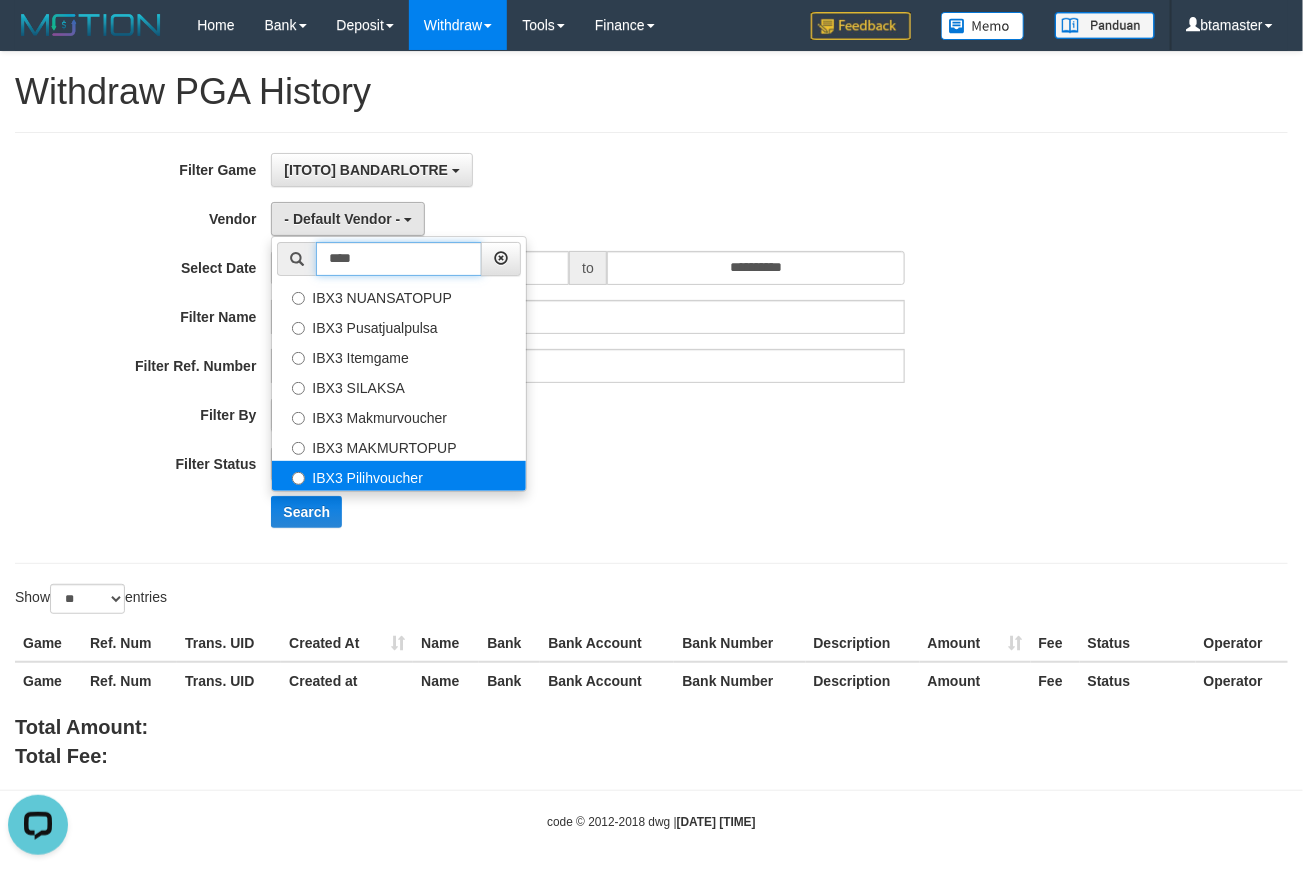 type on "****" 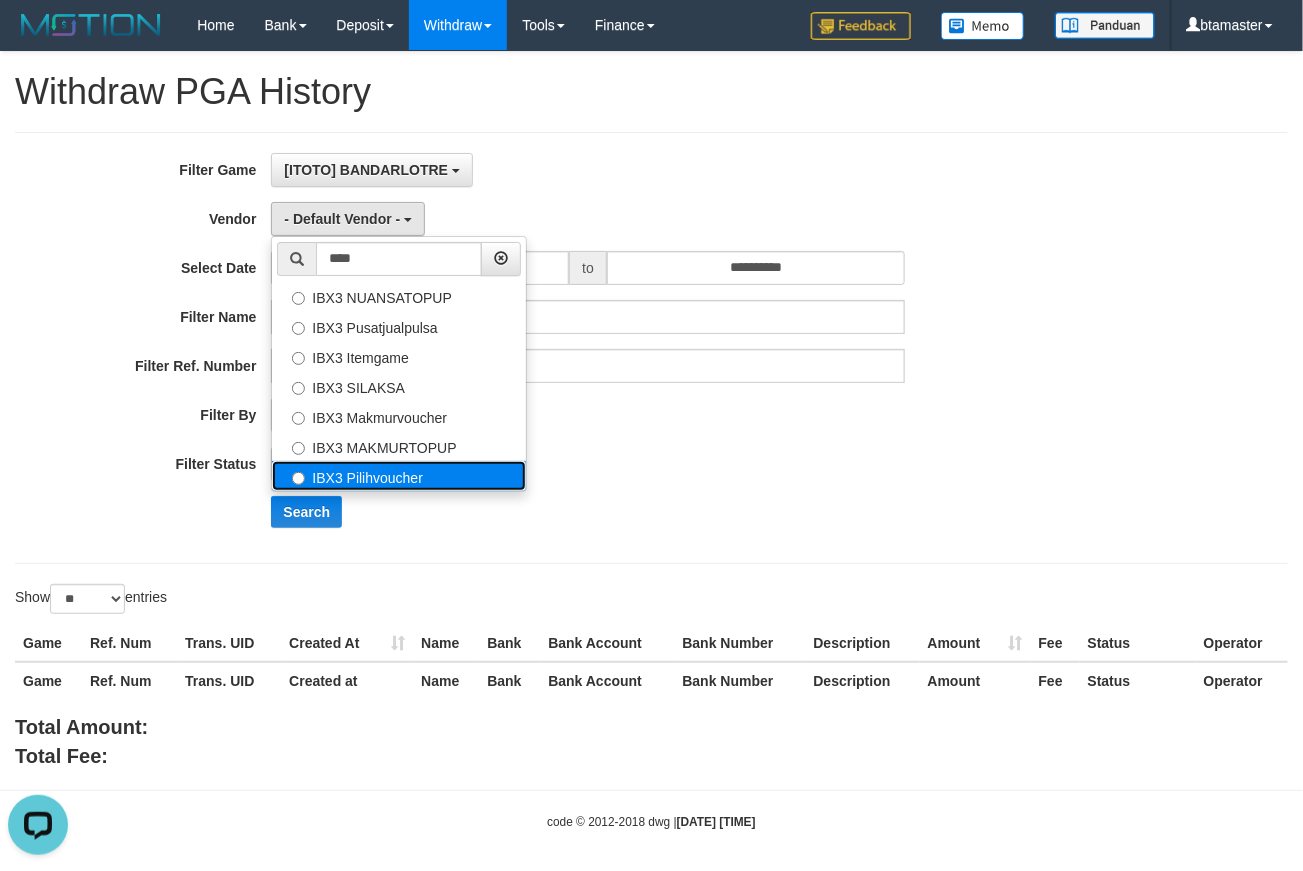 click on "IBX3 Pilihvoucher" at bounding box center (399, 476) 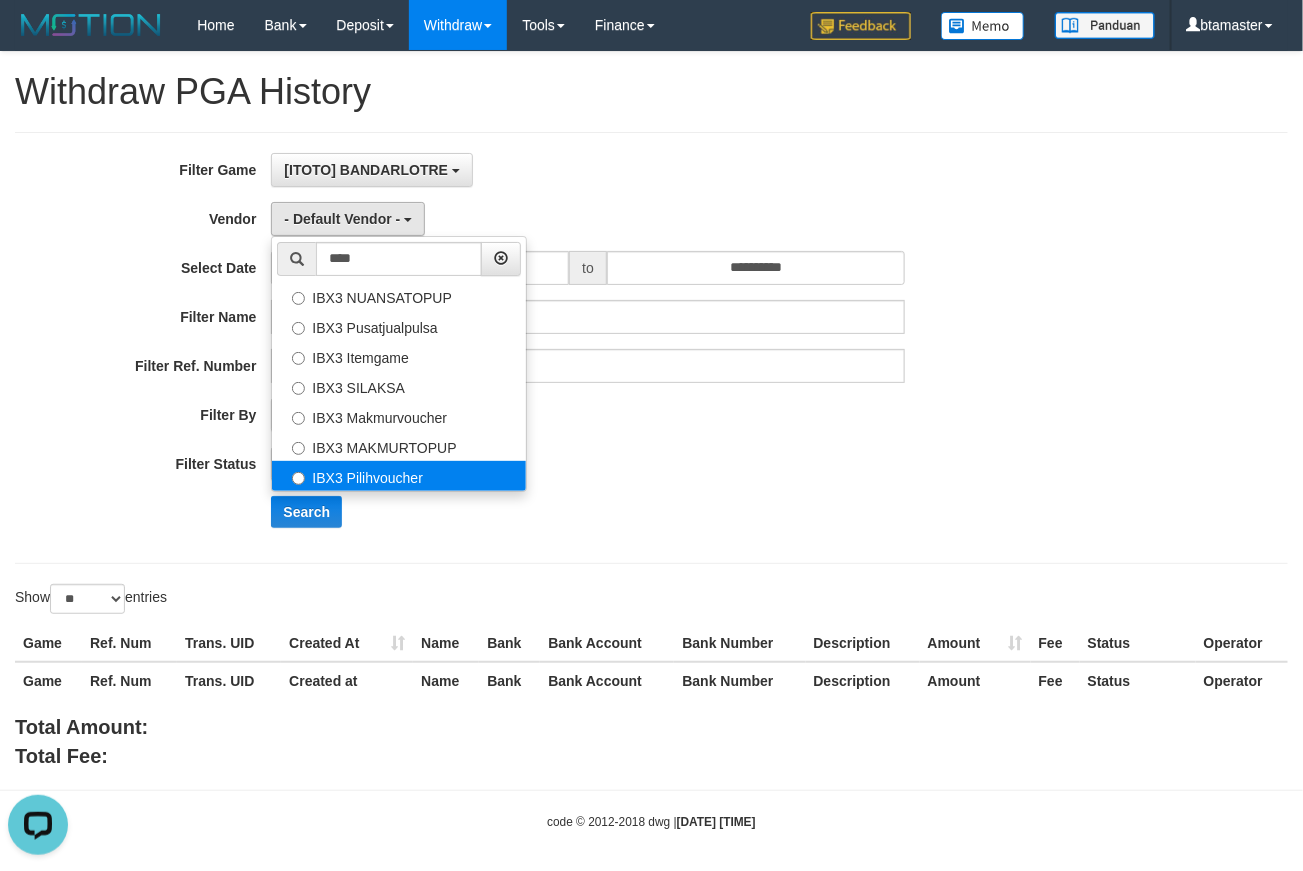 select on "**********" 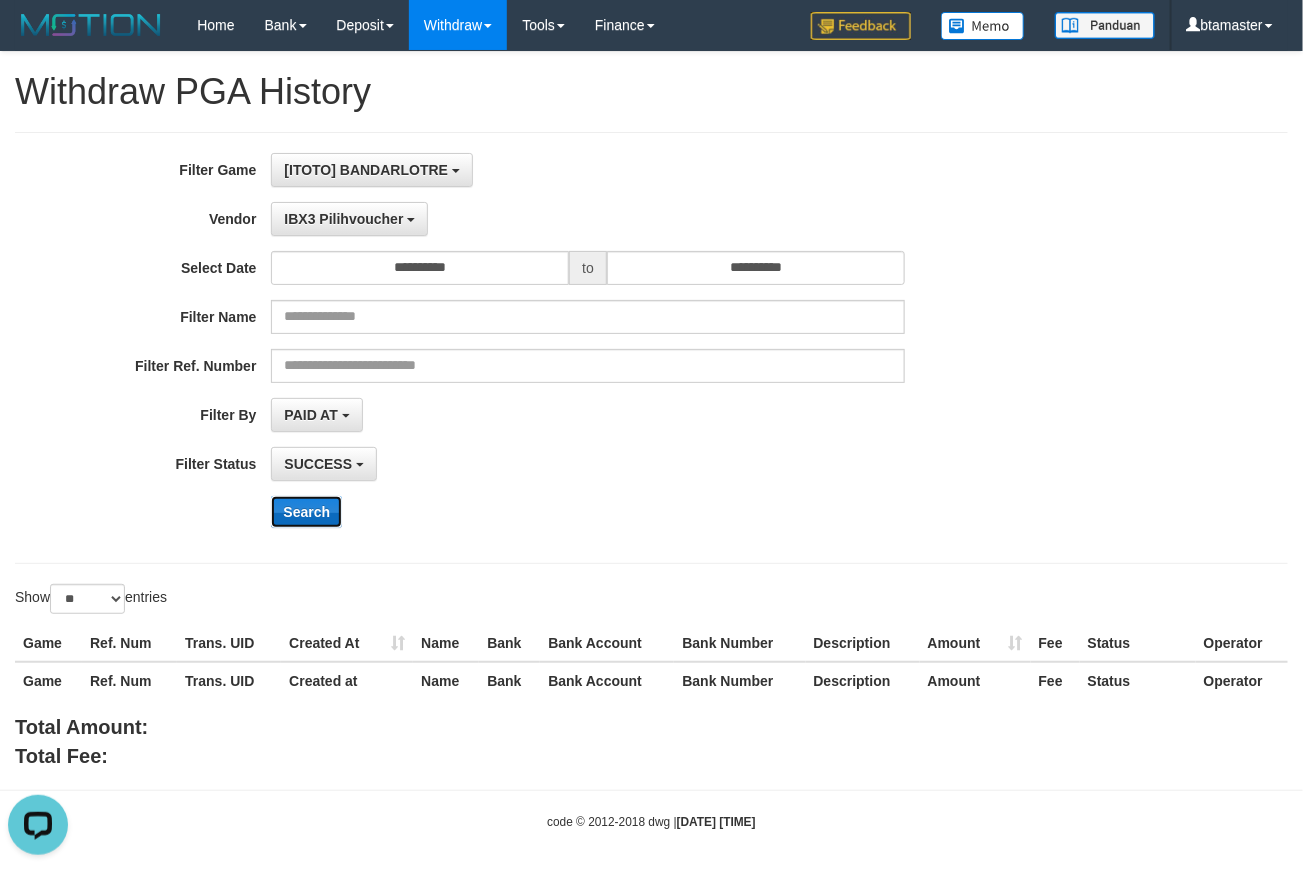 click on "Search" at bounding box center (306, 512) 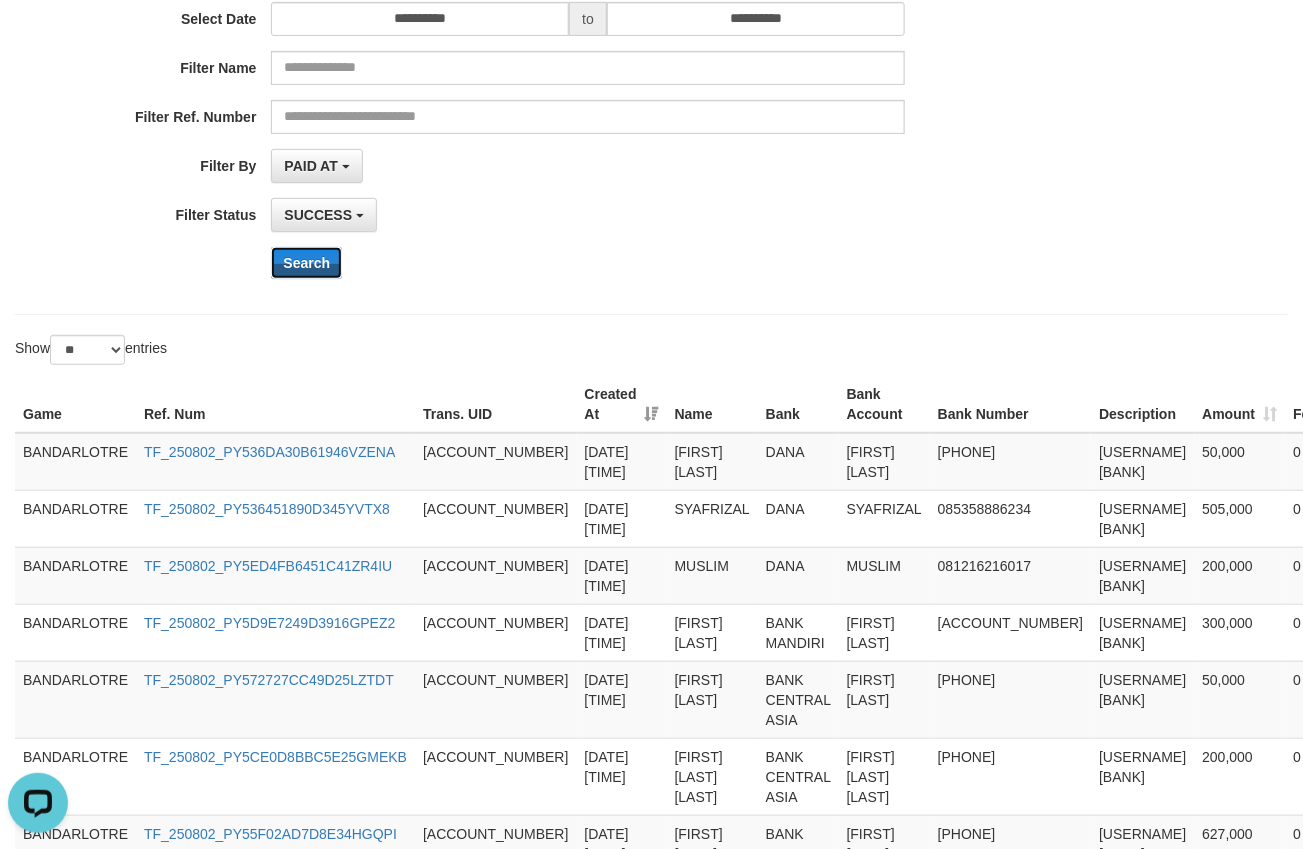 scroll, scrollTop: 0, scrollLeft: 0, axis: both 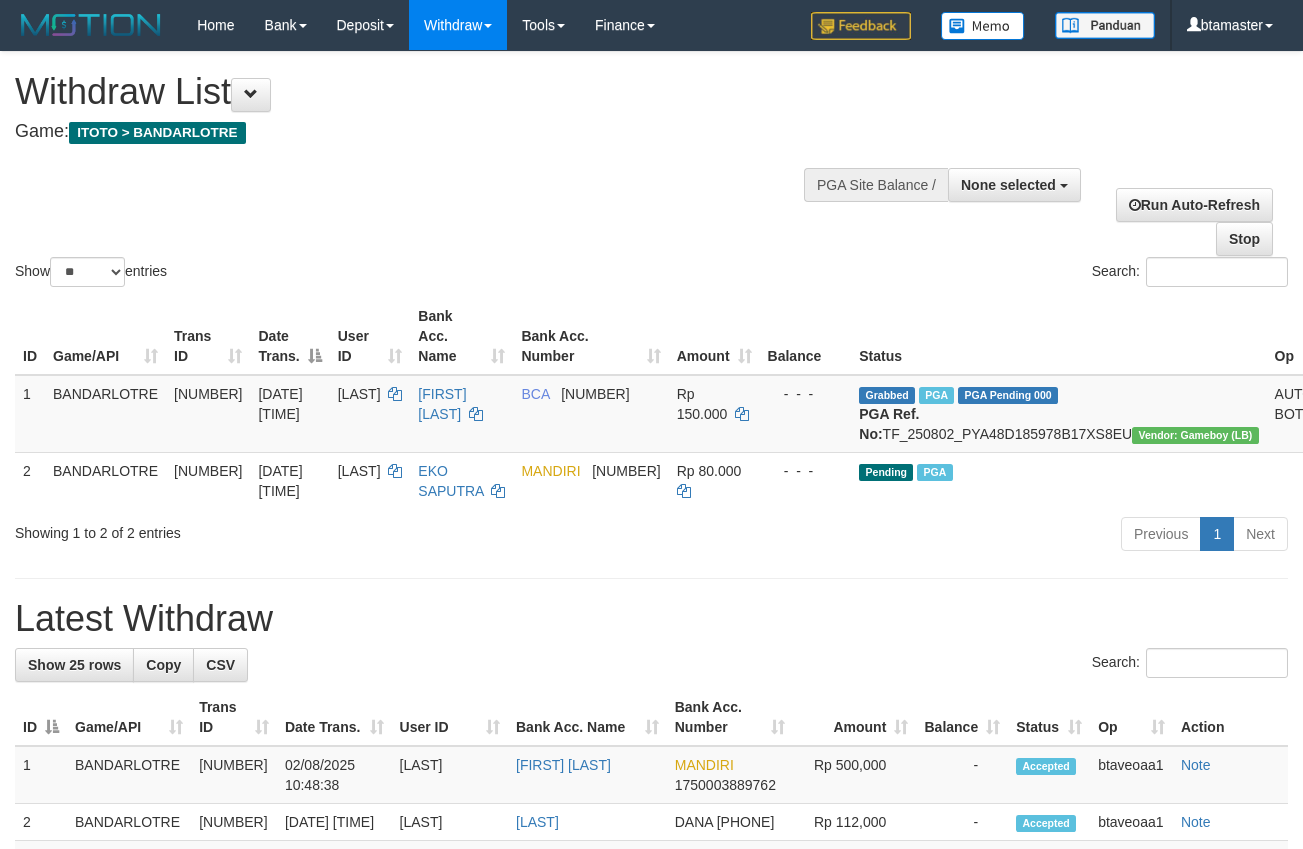 select 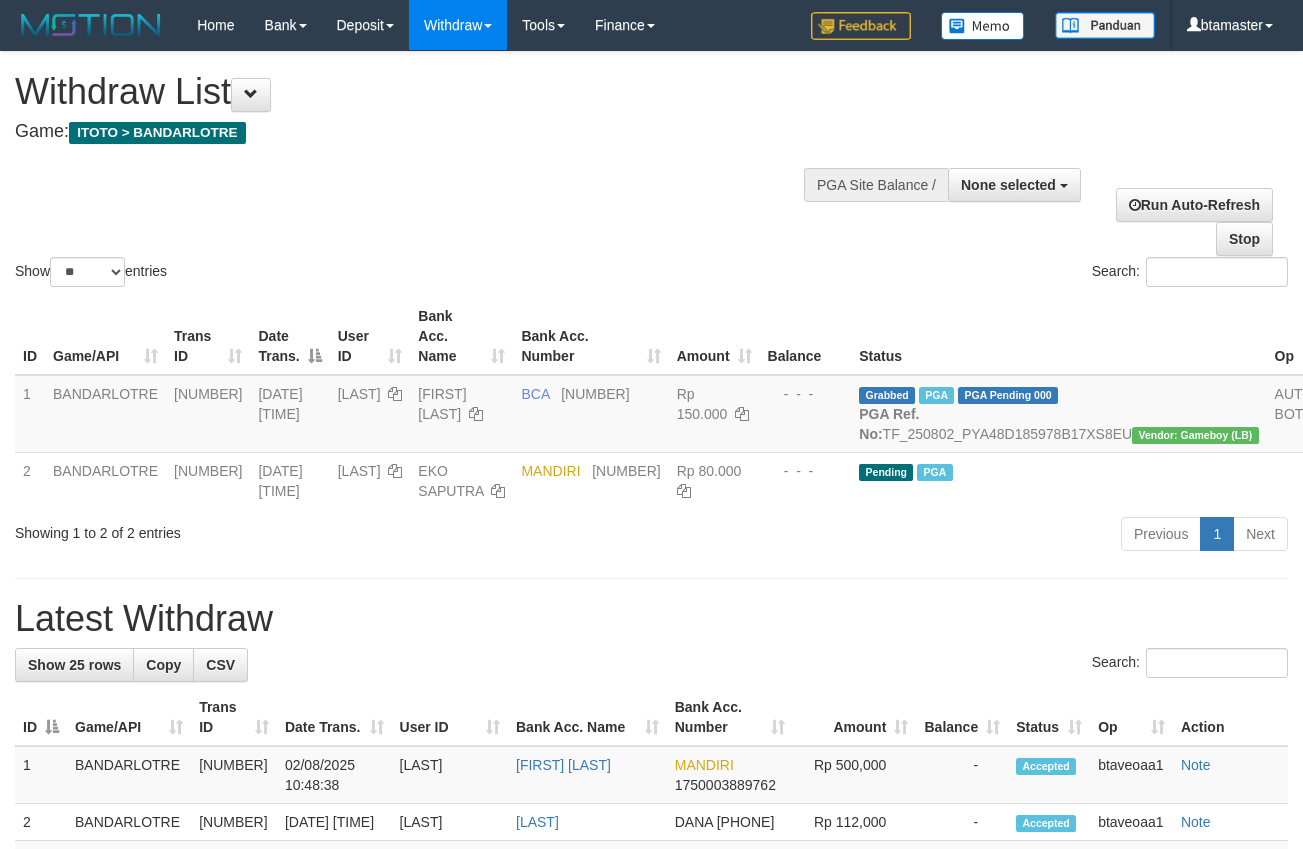 scroll, scrollTop: 0, scrollLeft: 0, axis: both 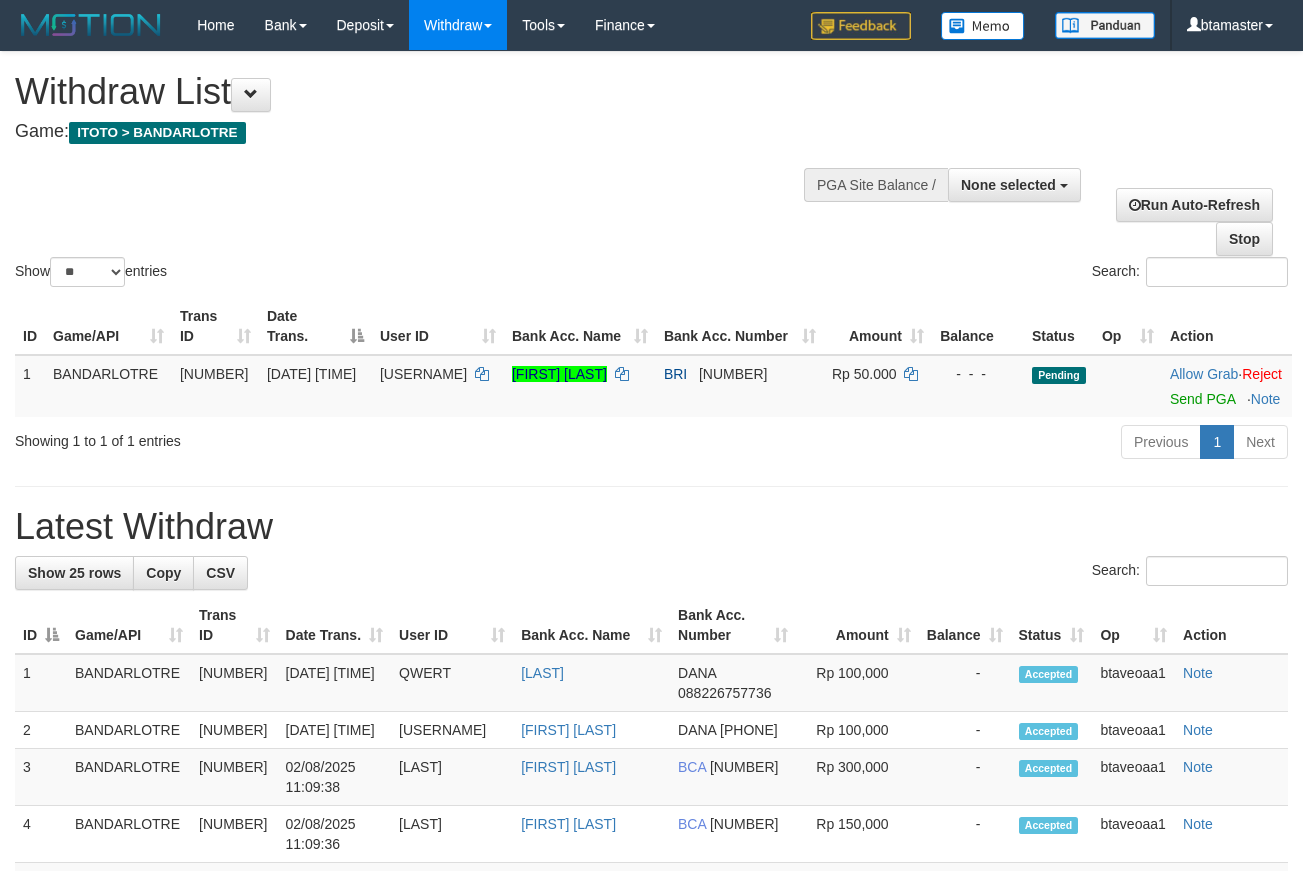 select 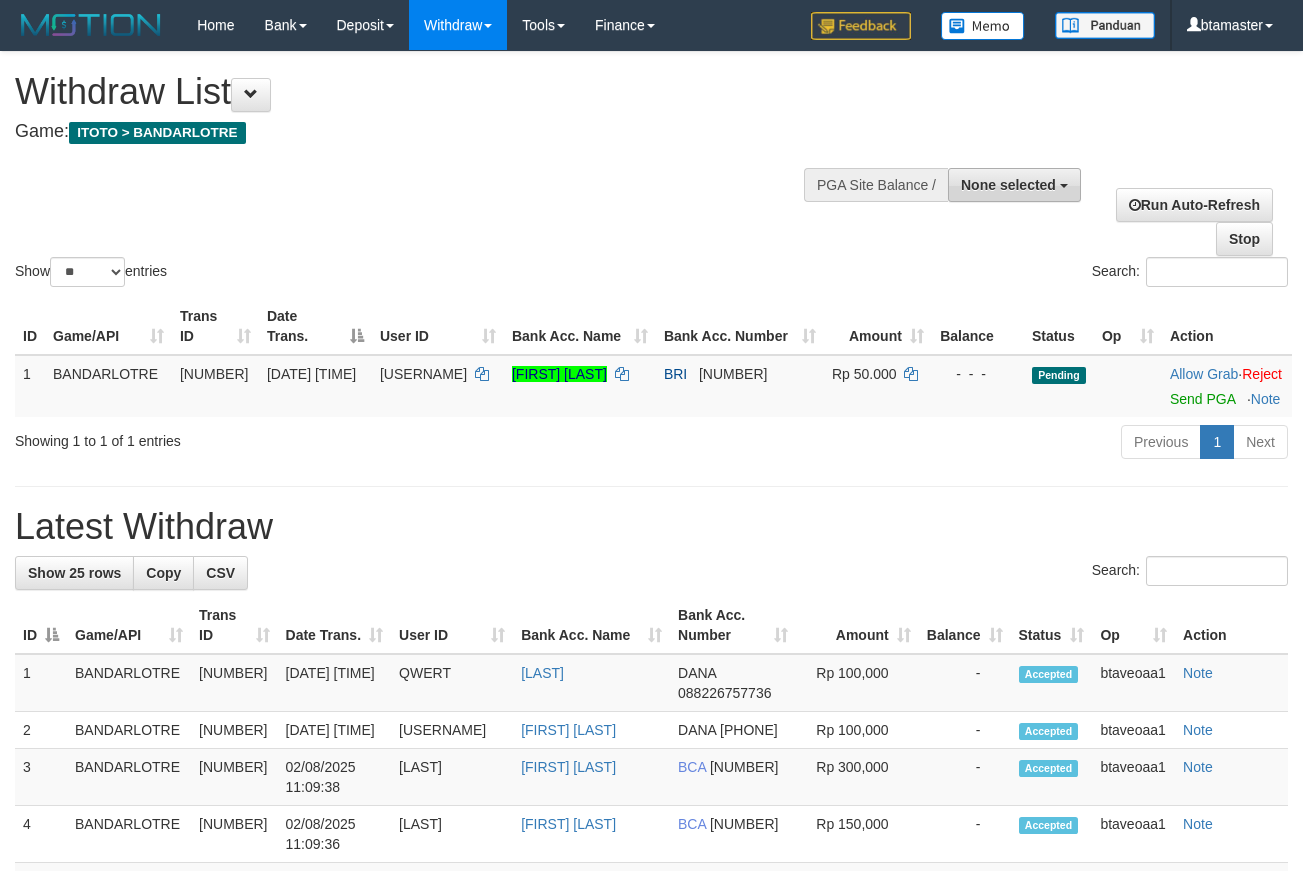 scroll, scrollTop: 0, scrollLeft: 0, axis: both 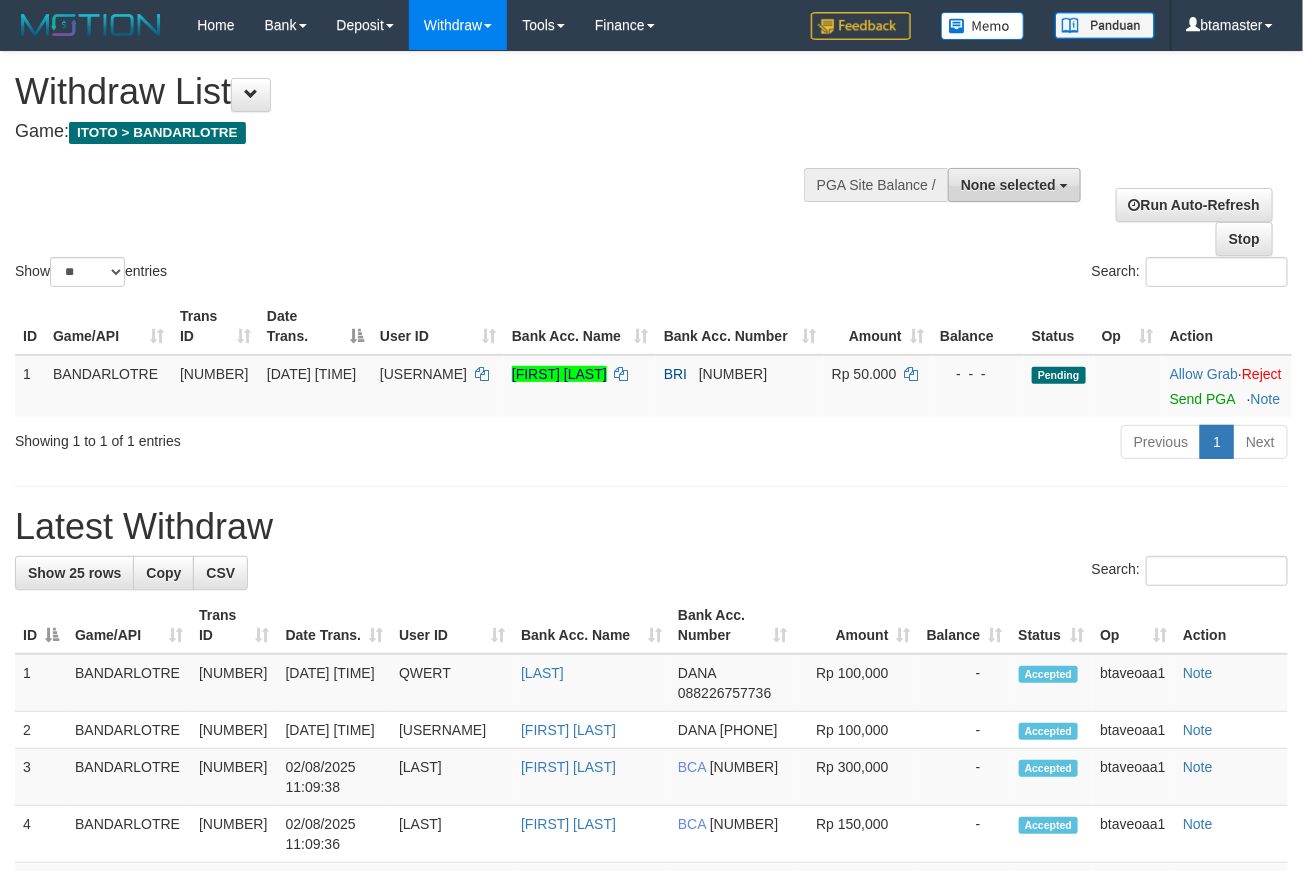 click on "None selected" at bounding box center (1014, 185) 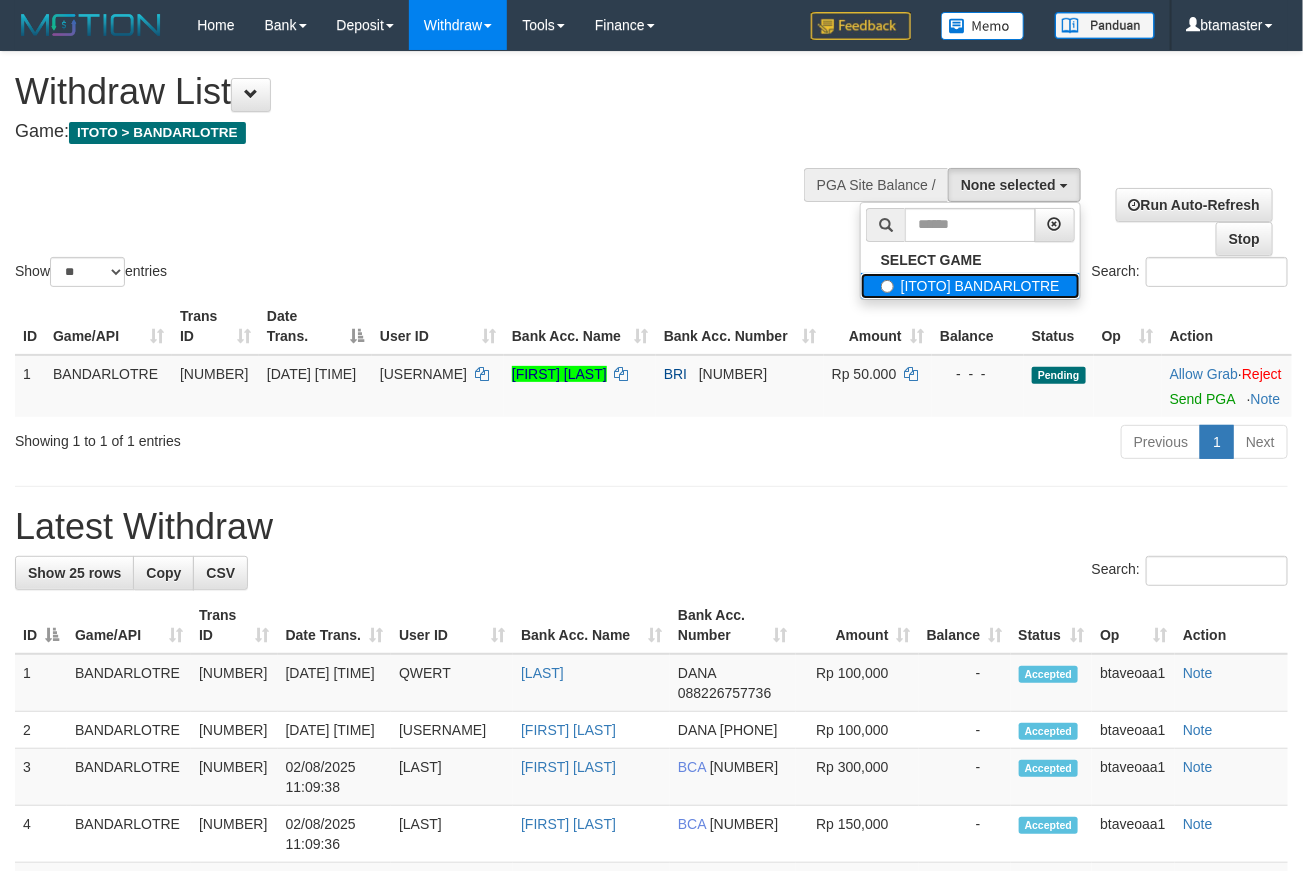 click on "[ITOTO] BANDARLOTRE" at bounding box center [970, 286] 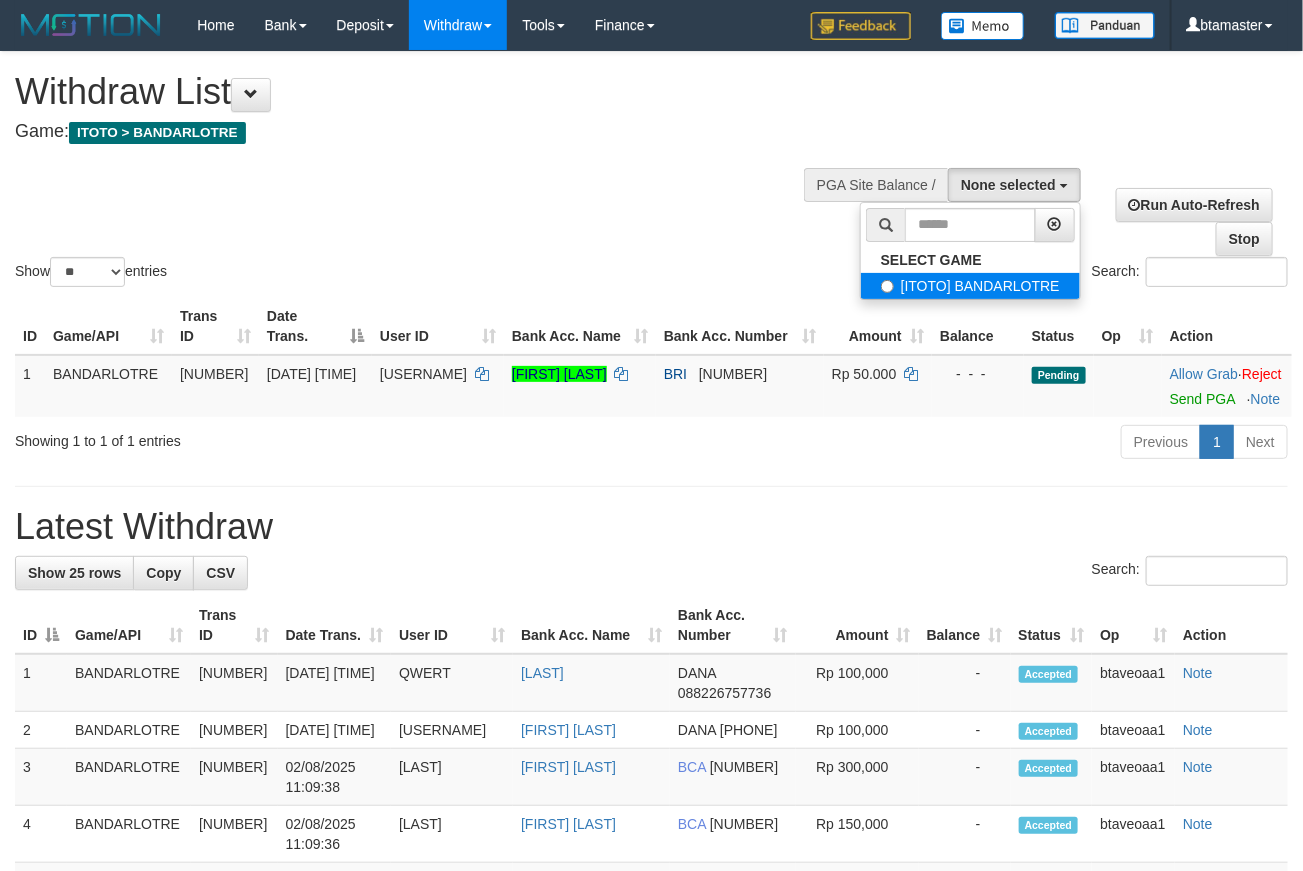 select on "****" 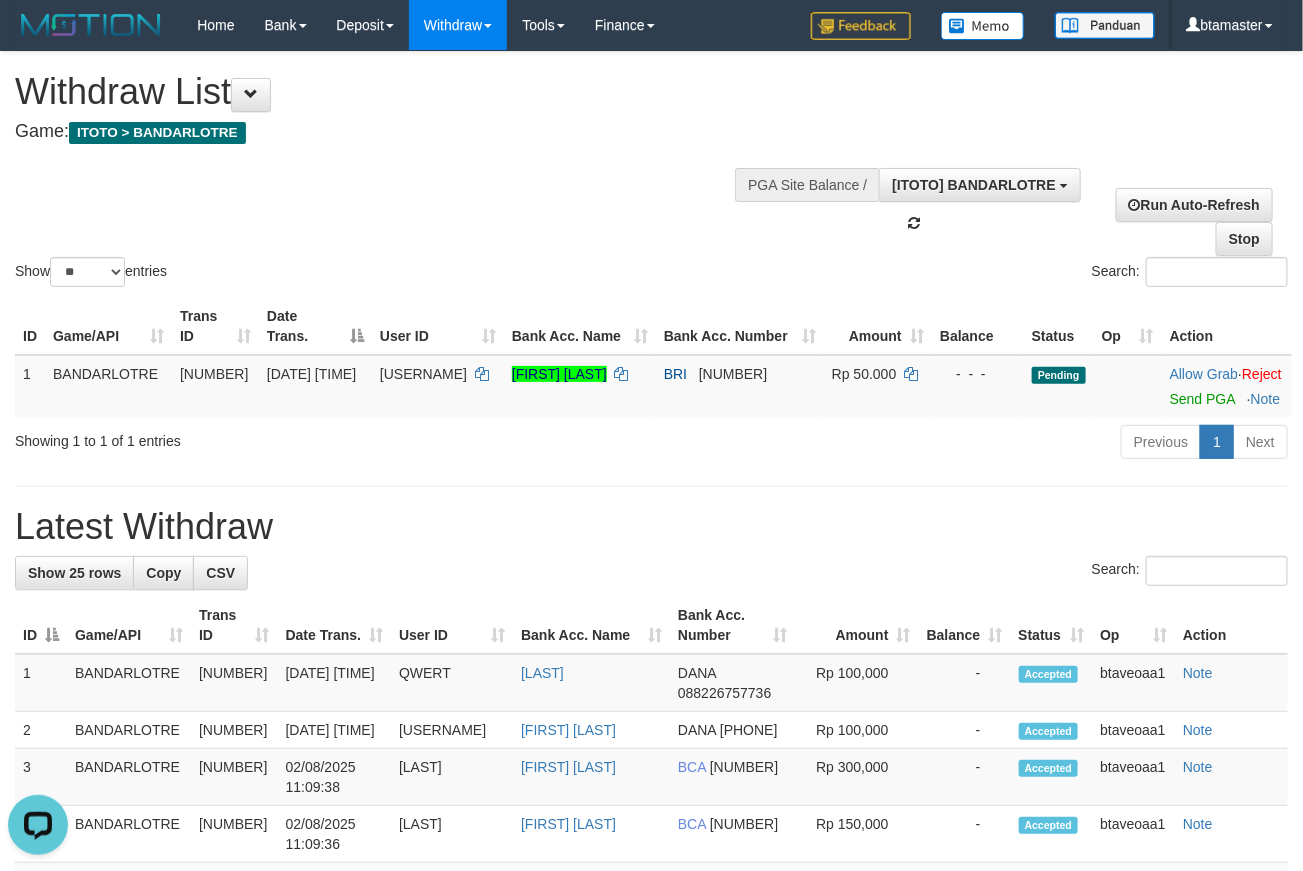 scroll, scrollTop: 0, scrollLeft: 0, axis: both 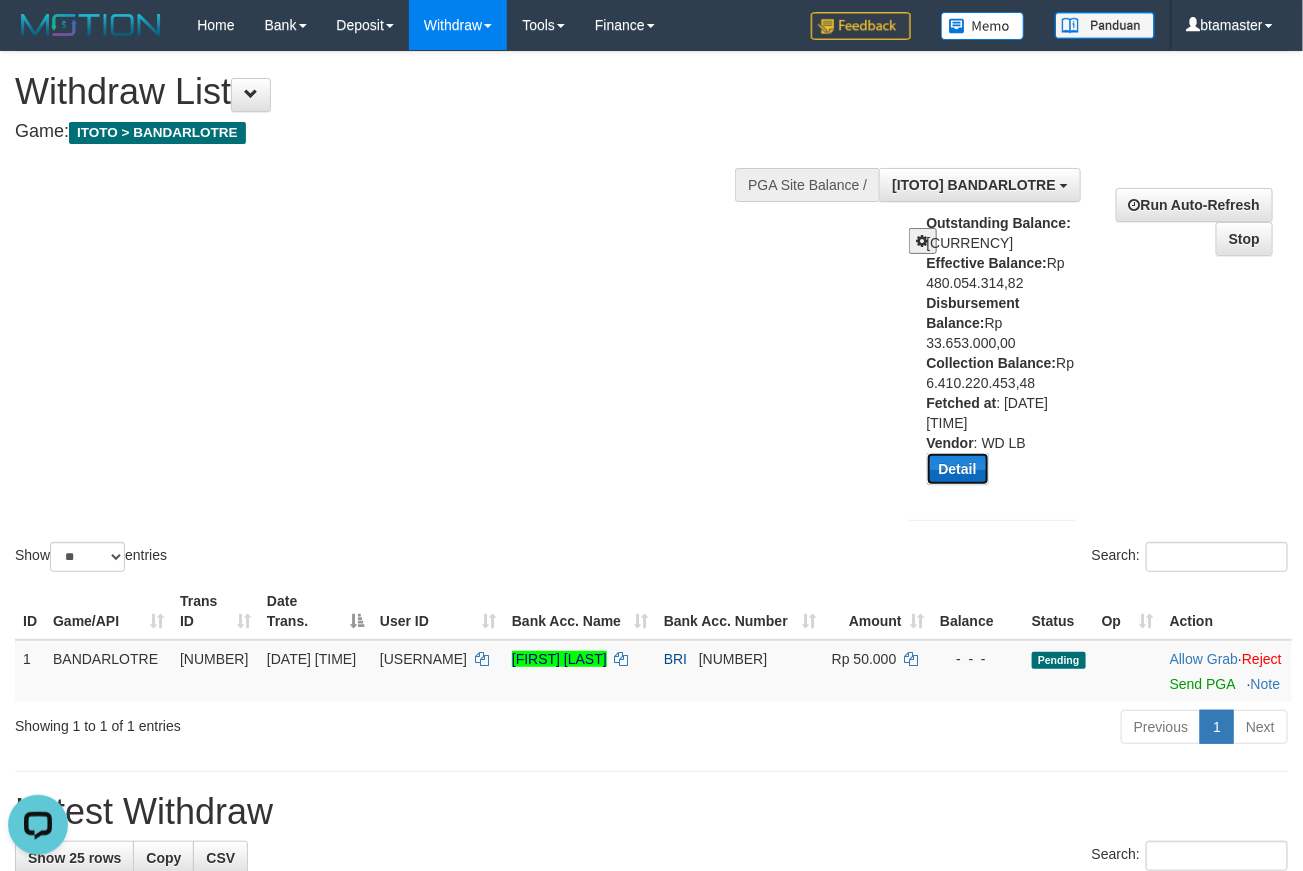 click on "Detail" at bounding box center [958, 469] 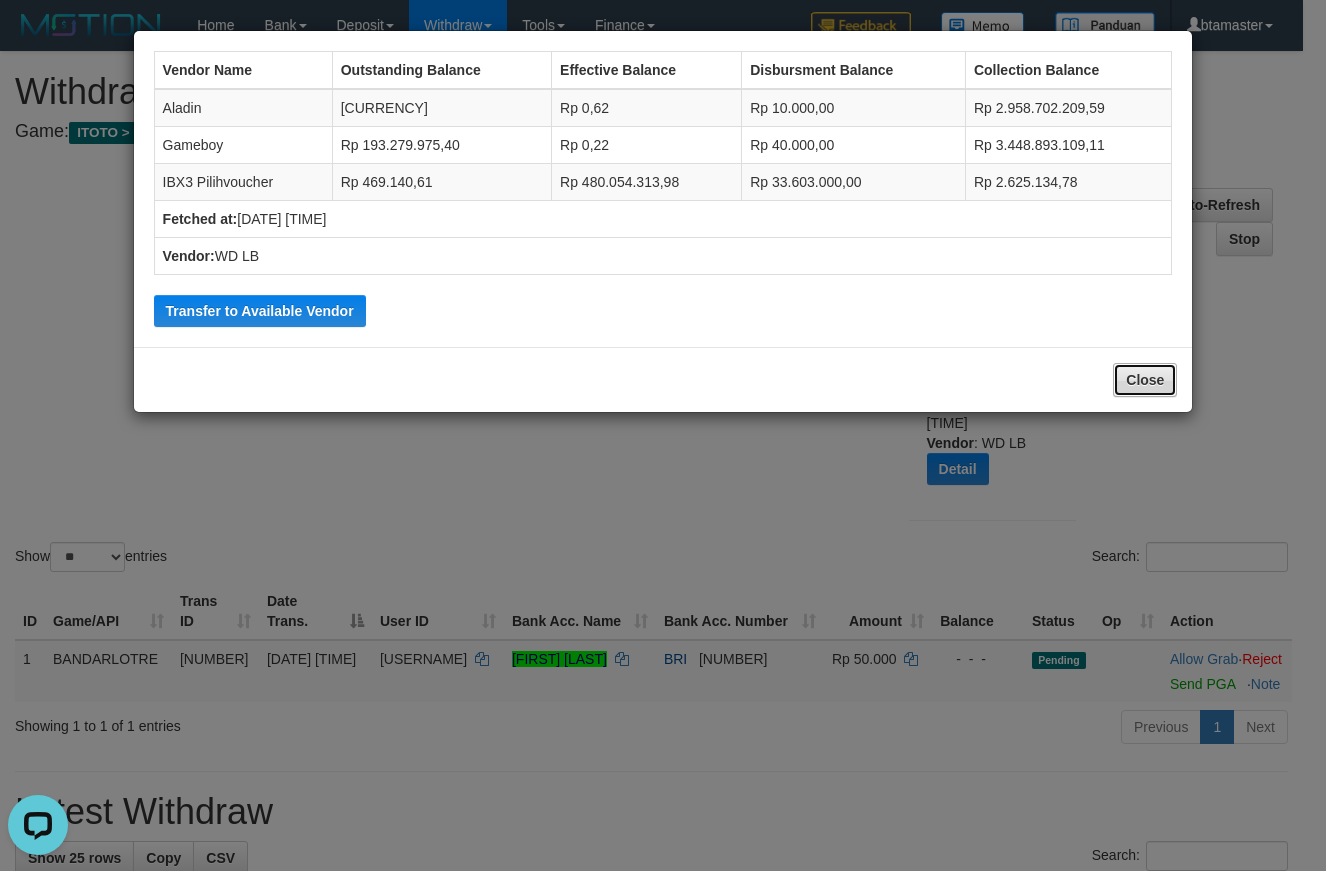 click on "Close" at bounding box center [1145, 380] 